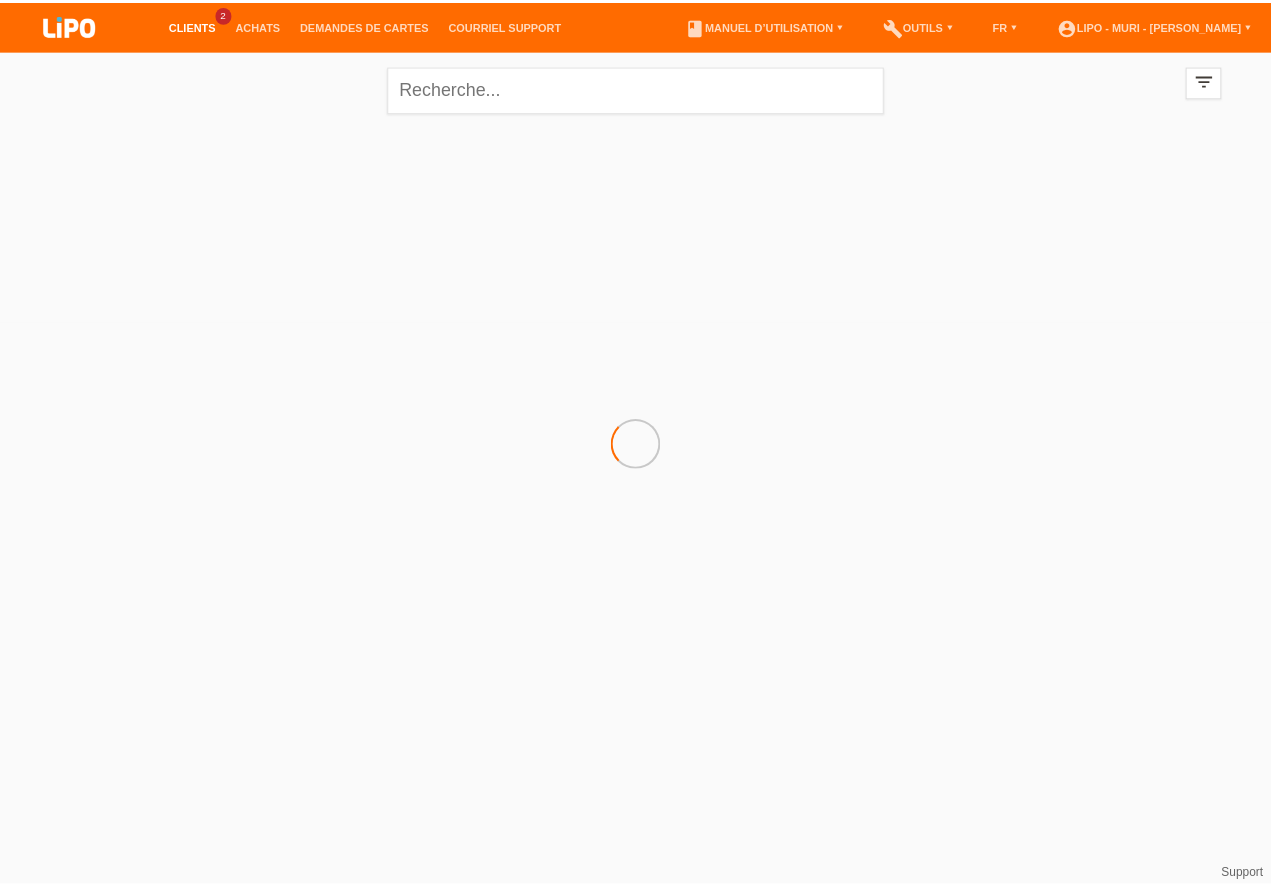scroll, scrollTop: 0, scrollLeft: 0, axis: both 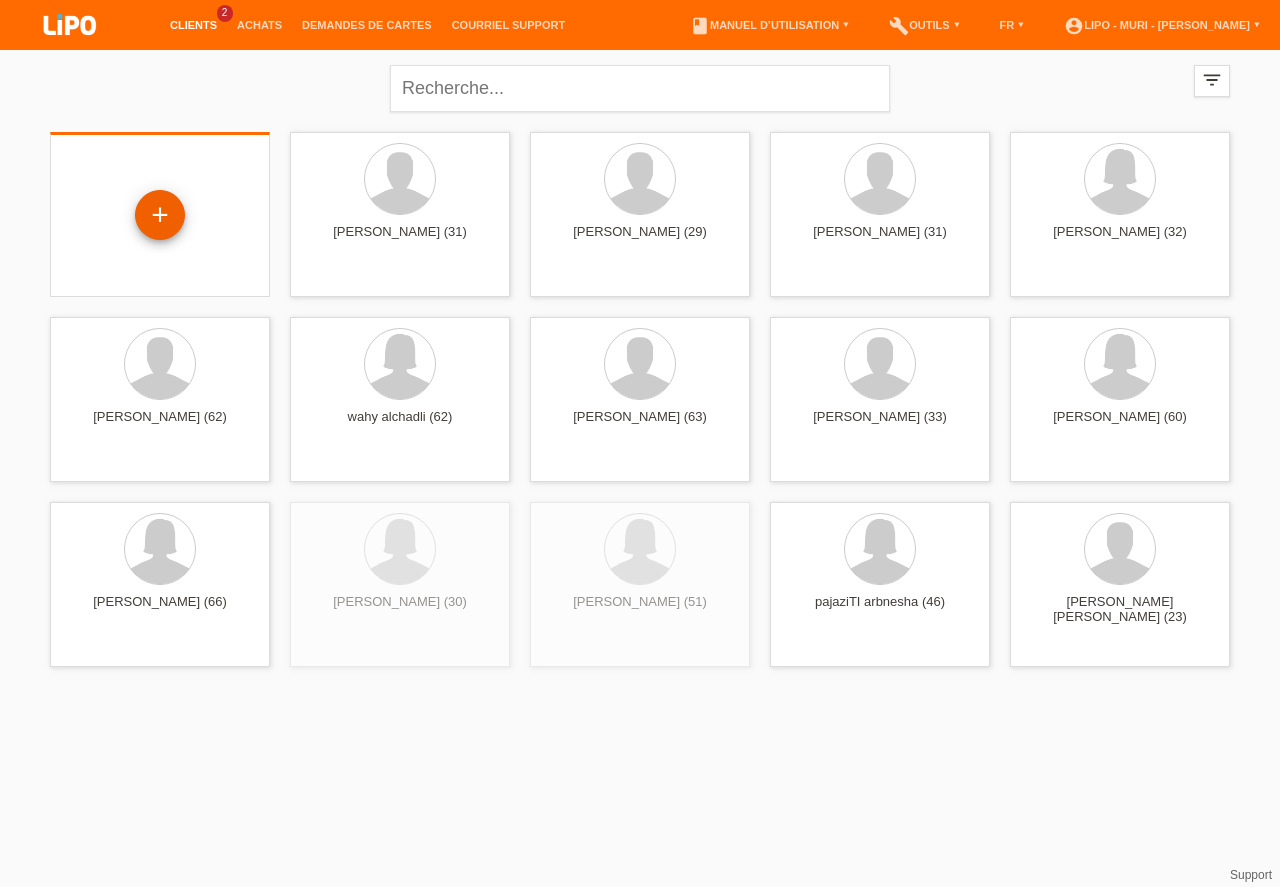 click on "+" at bounding box center (160, 215) 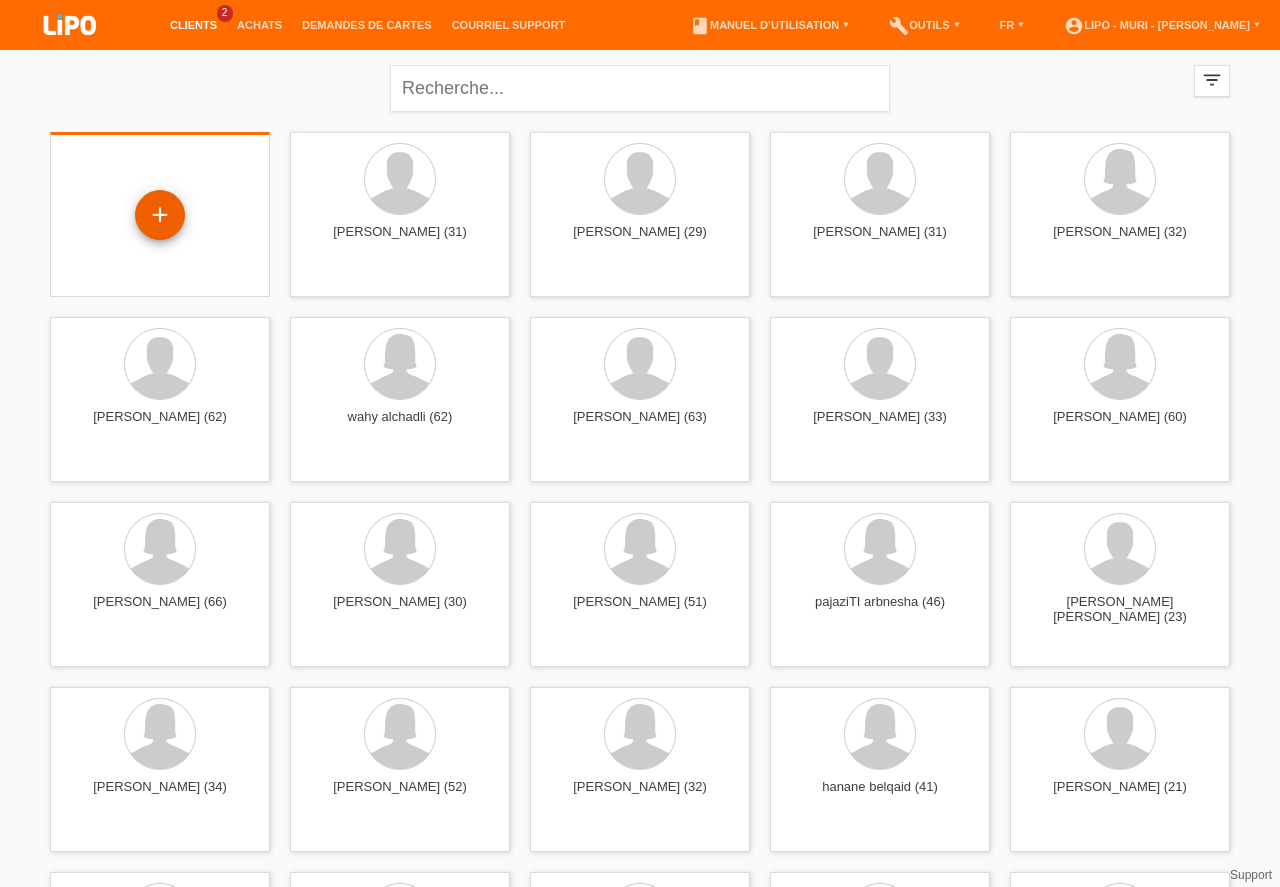 click on "+" at bounding box center (160, 215) 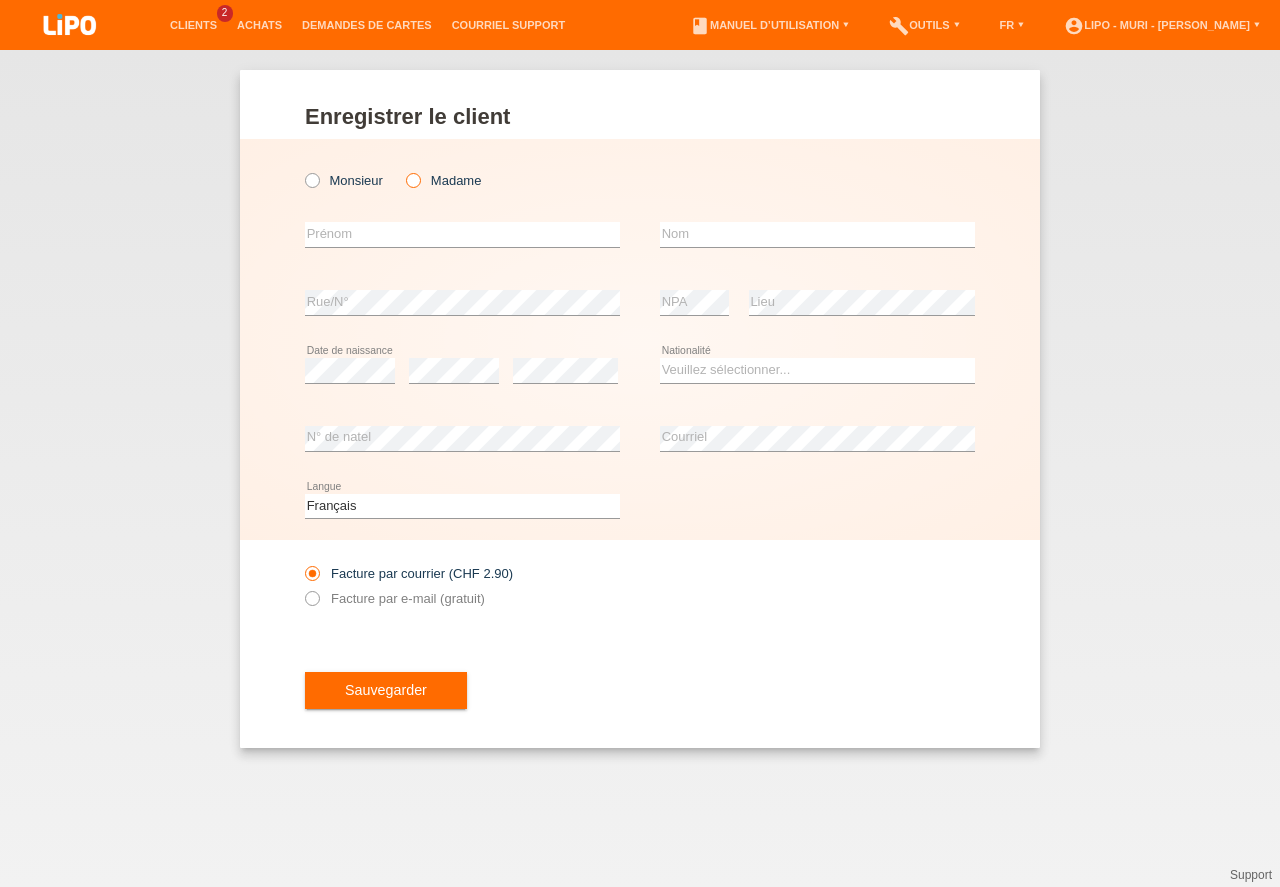 scroll, scrollTop: 0, scrollLeft: 0, axis: both 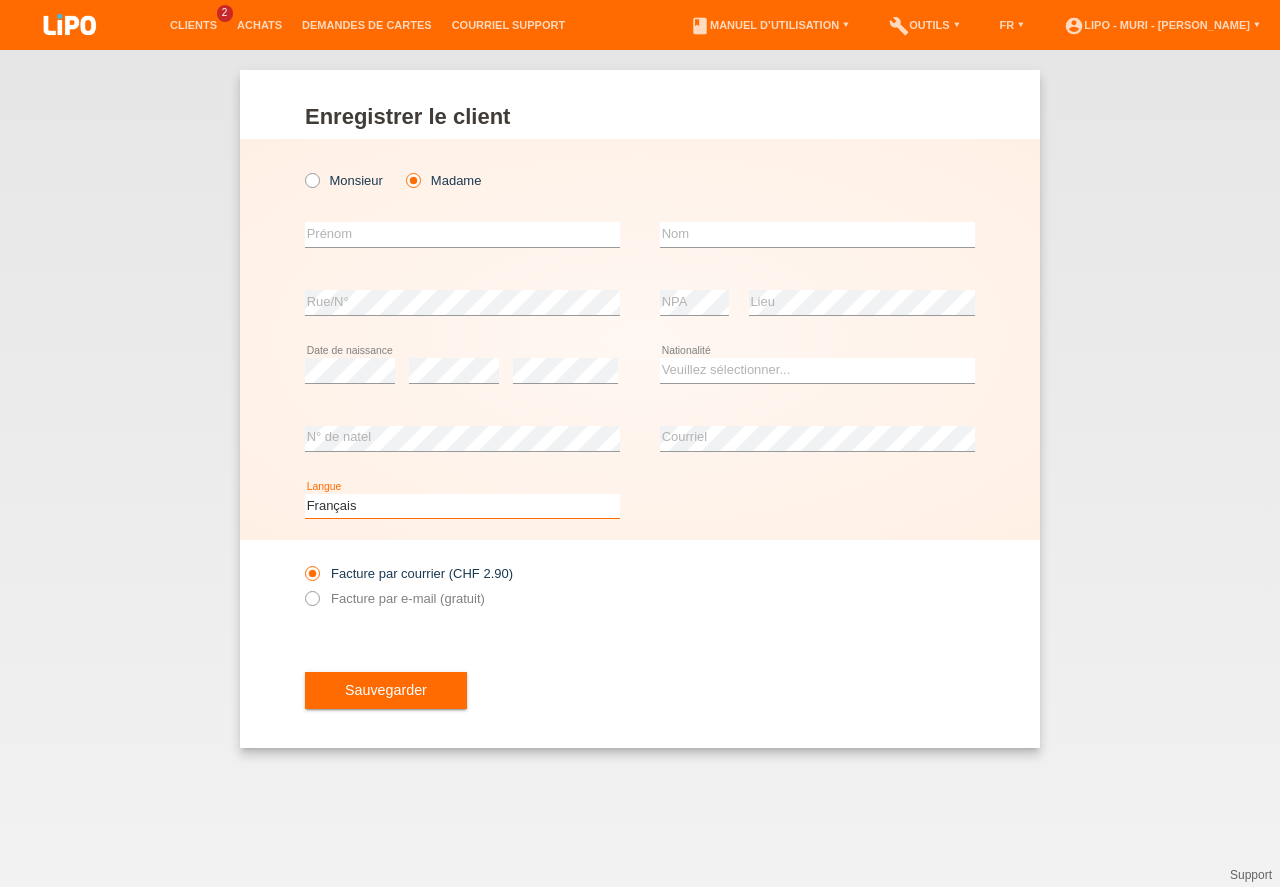 click on "Deutsch
Français
Italiano
English" at bounding box center [462, 506] 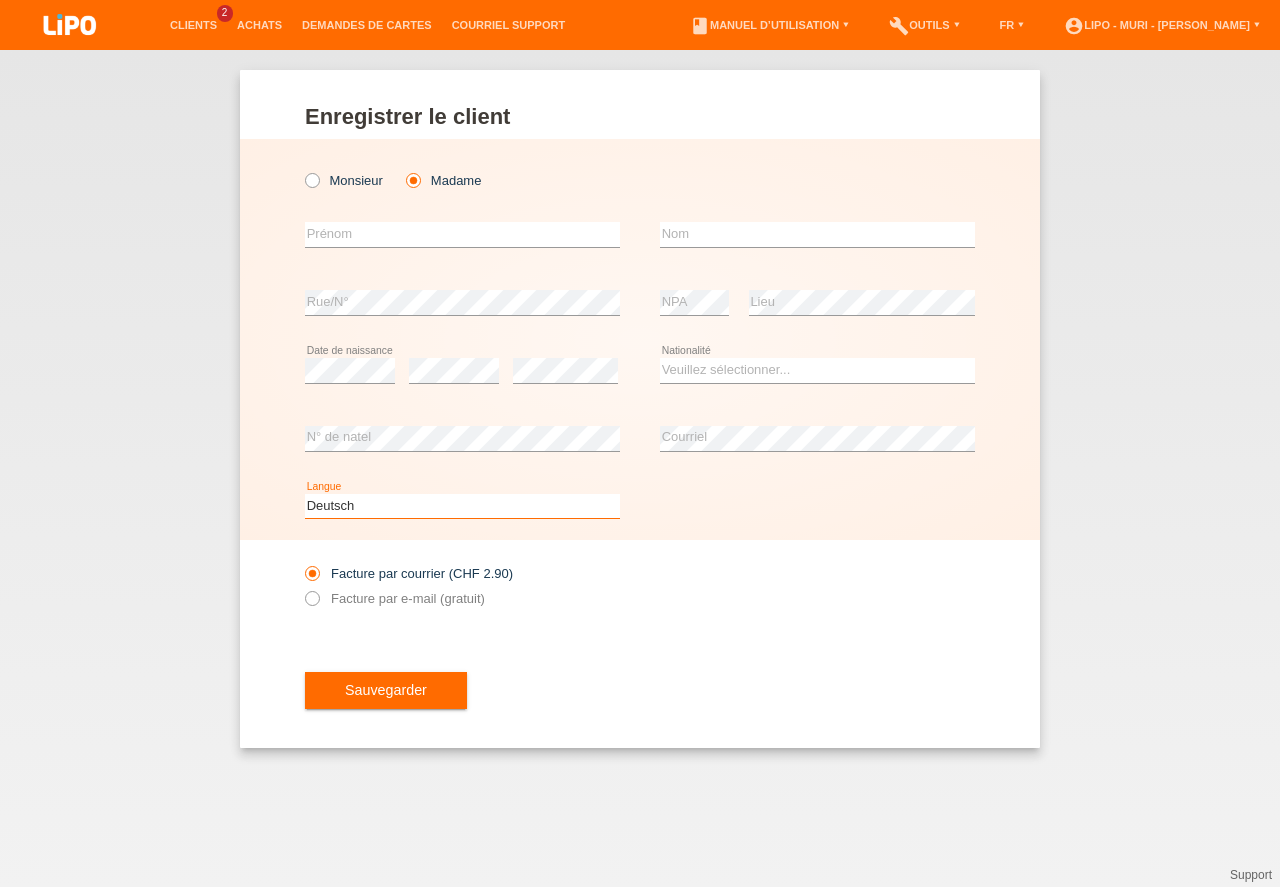 click on "Deutsch" at bounding box center (0, 0) 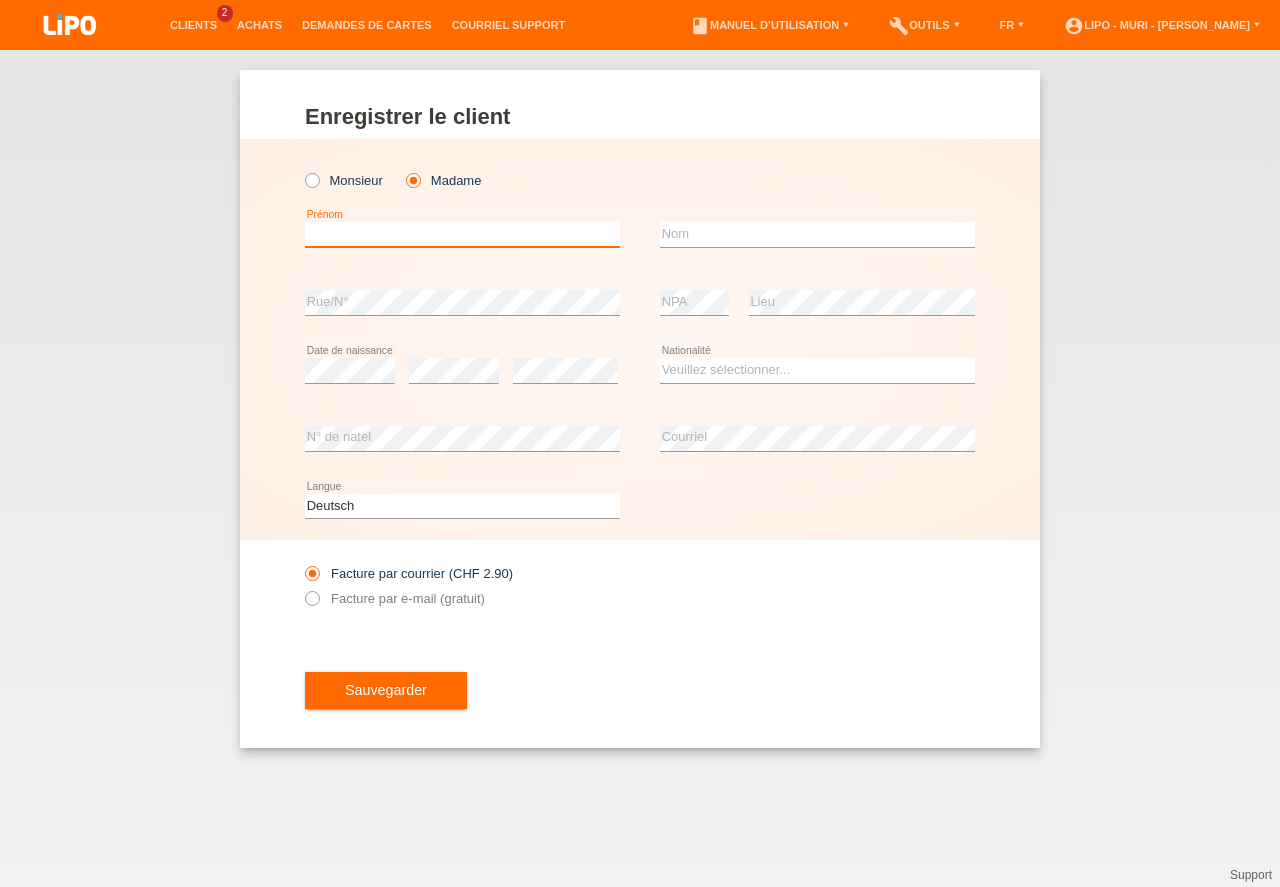 click at bounding box center [462, 234] 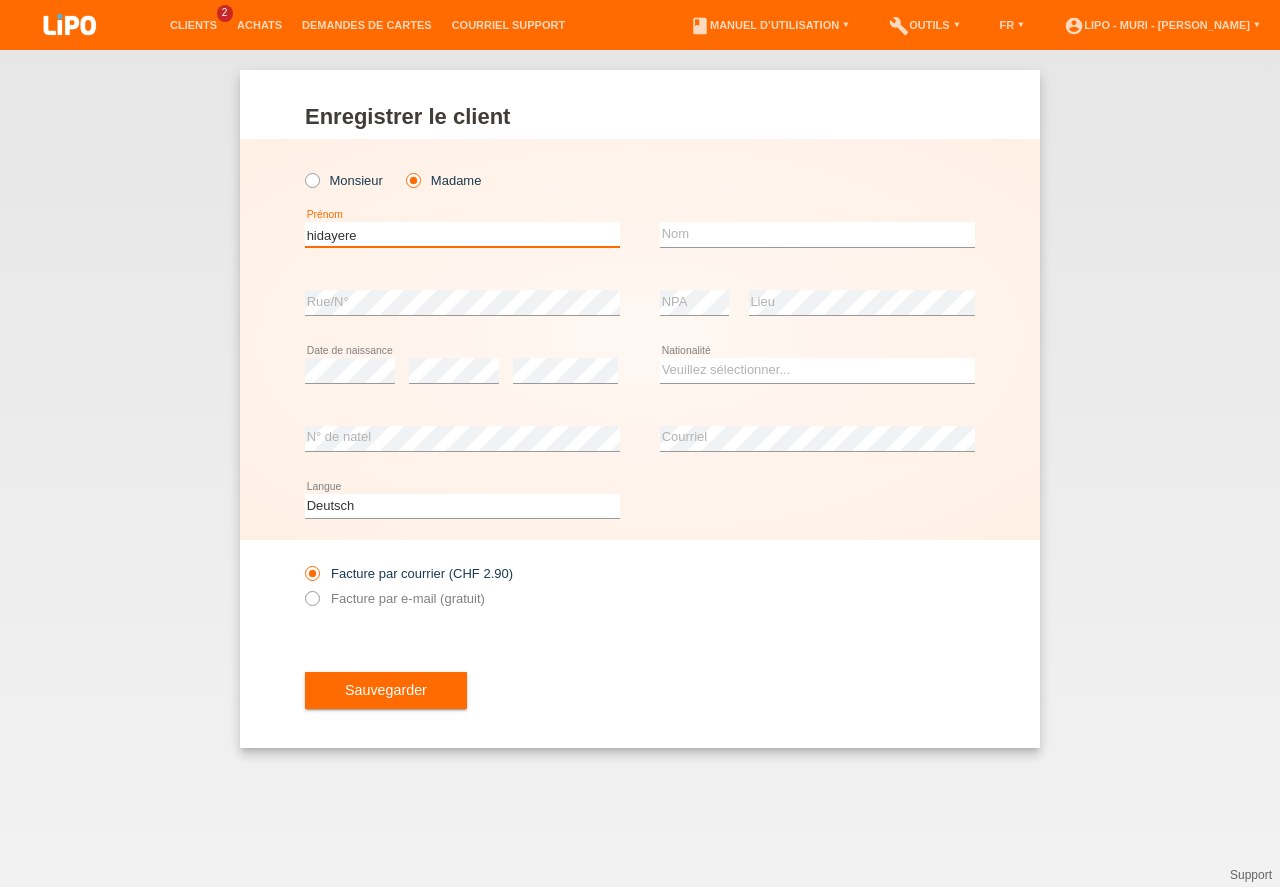 type on "hidayere" 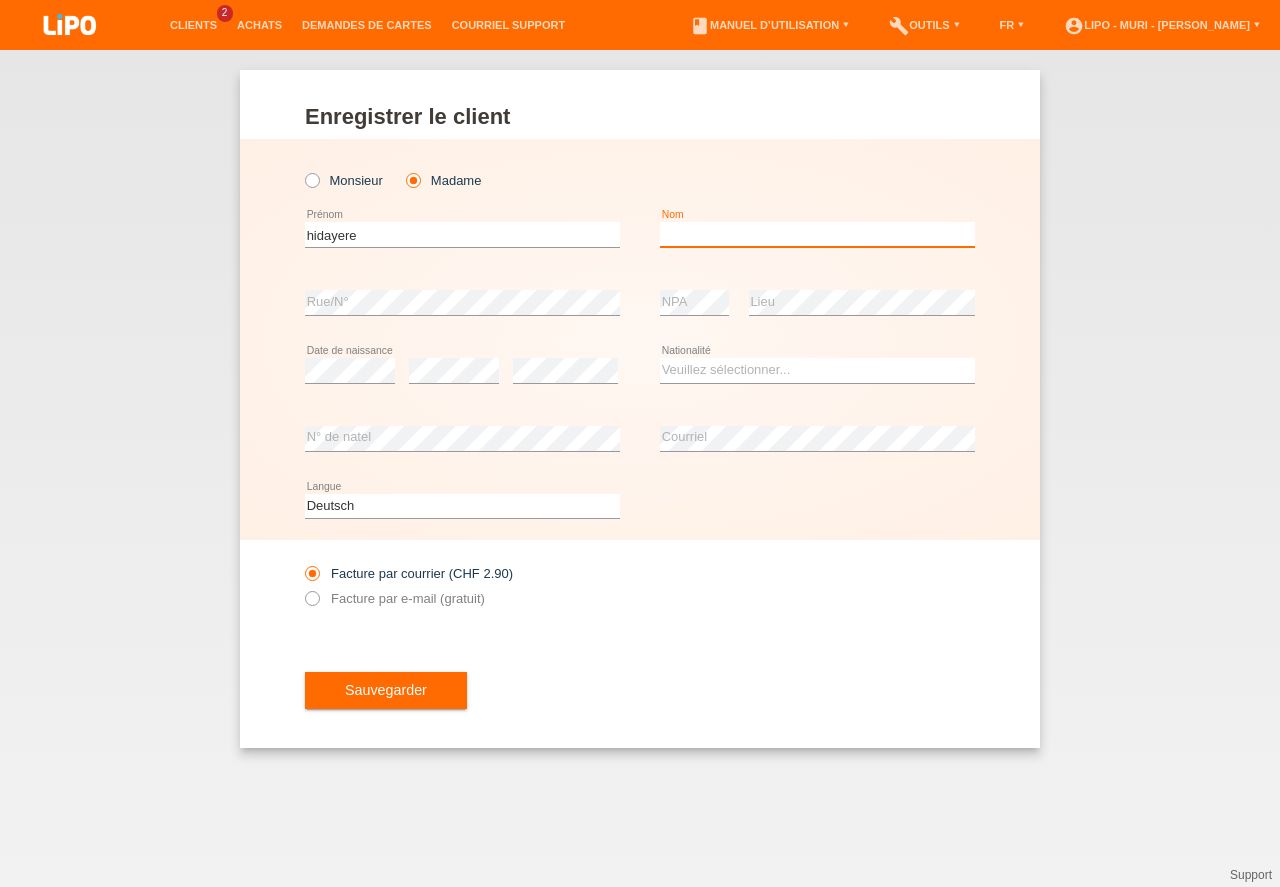 click at bounding box center (817, 234) 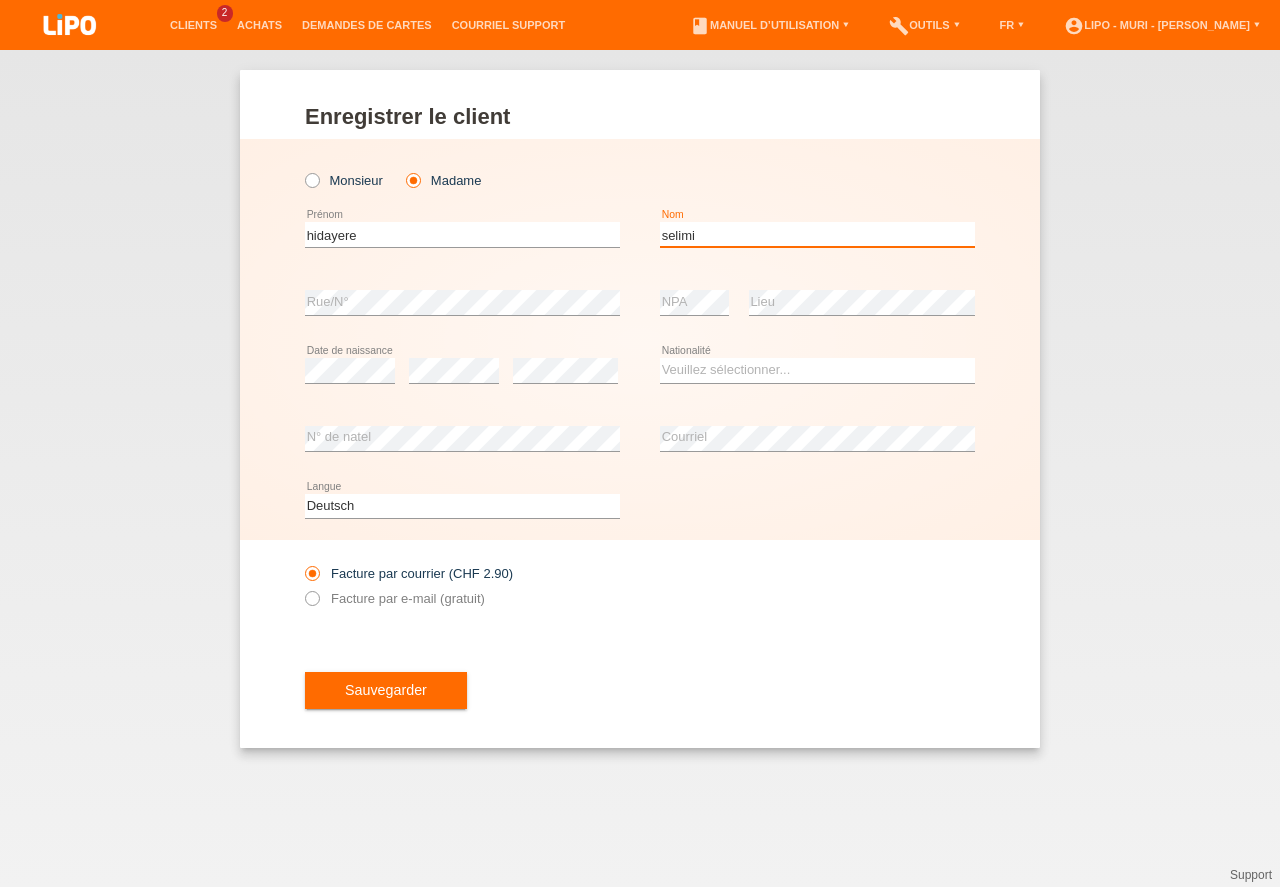 type on "selimi" 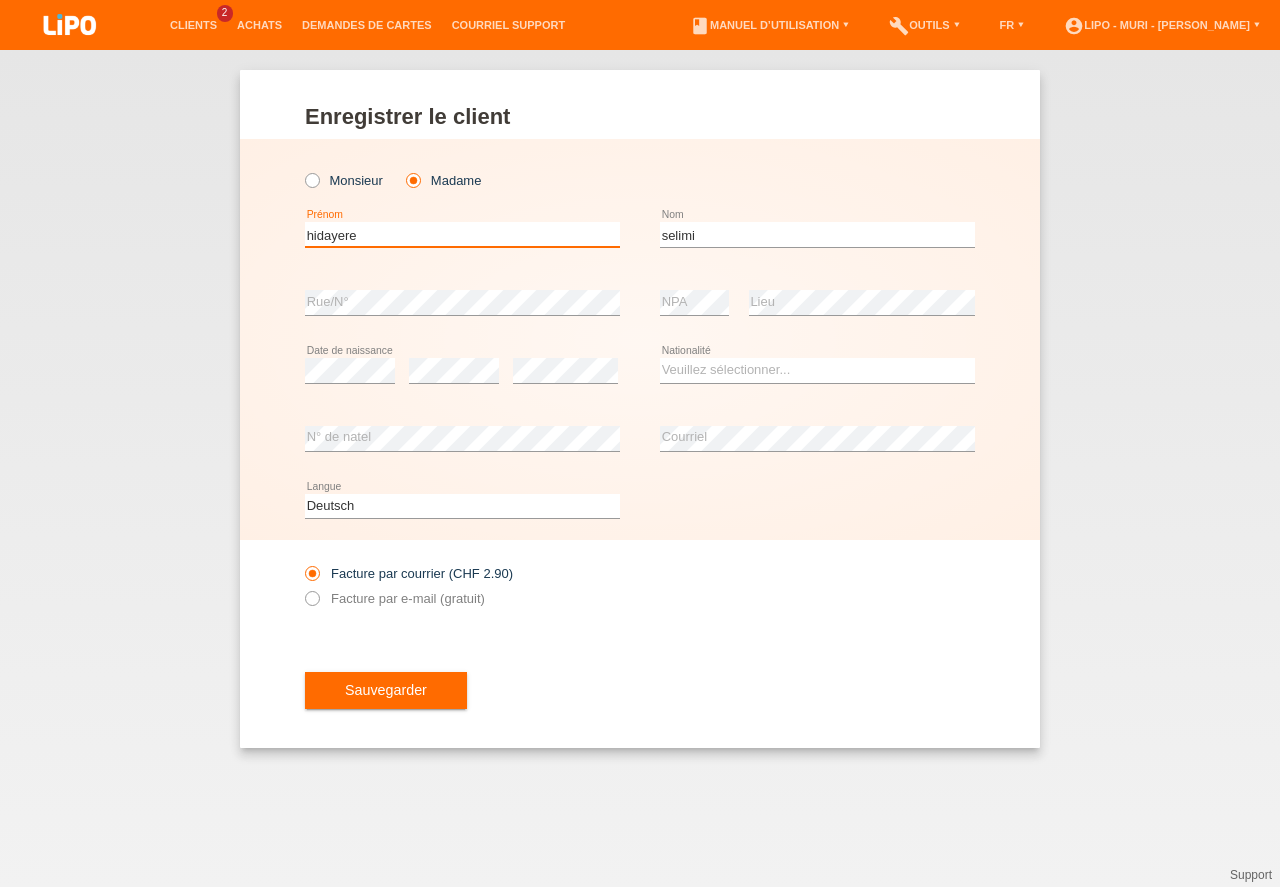 click on "hidayere" at bounding box center [462, 234] 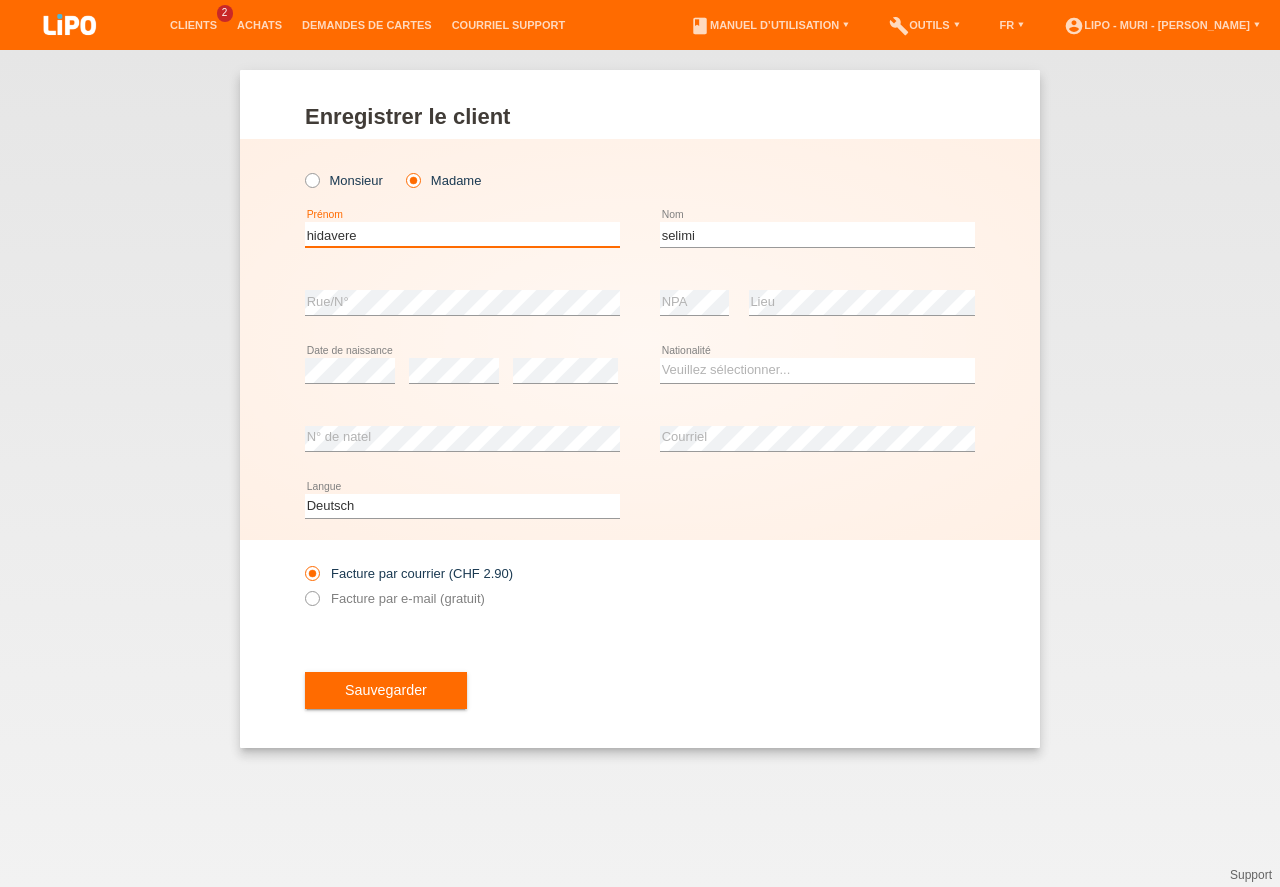 type on "hidavere" 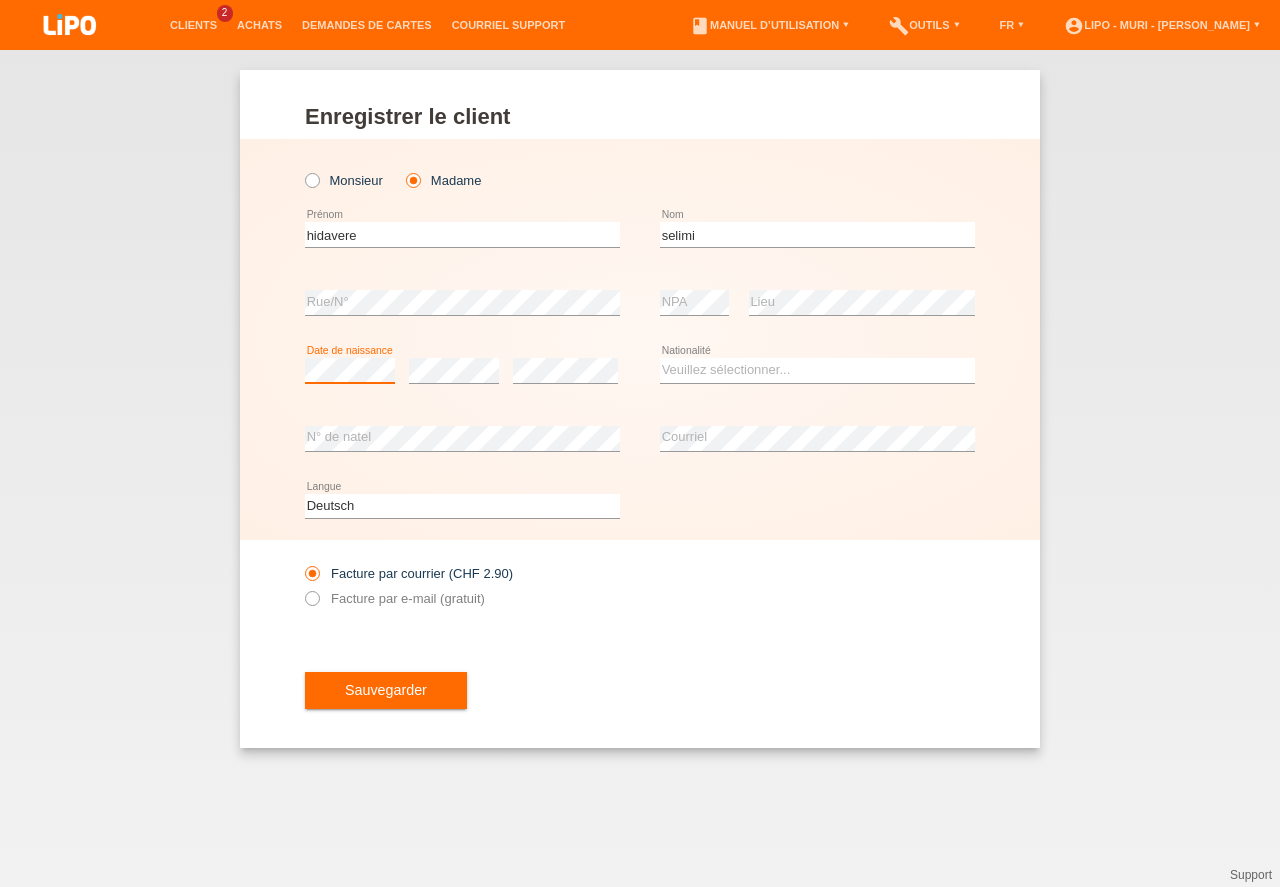 scroll, scrollTop: 0, scrollLeft: 0, axis: both 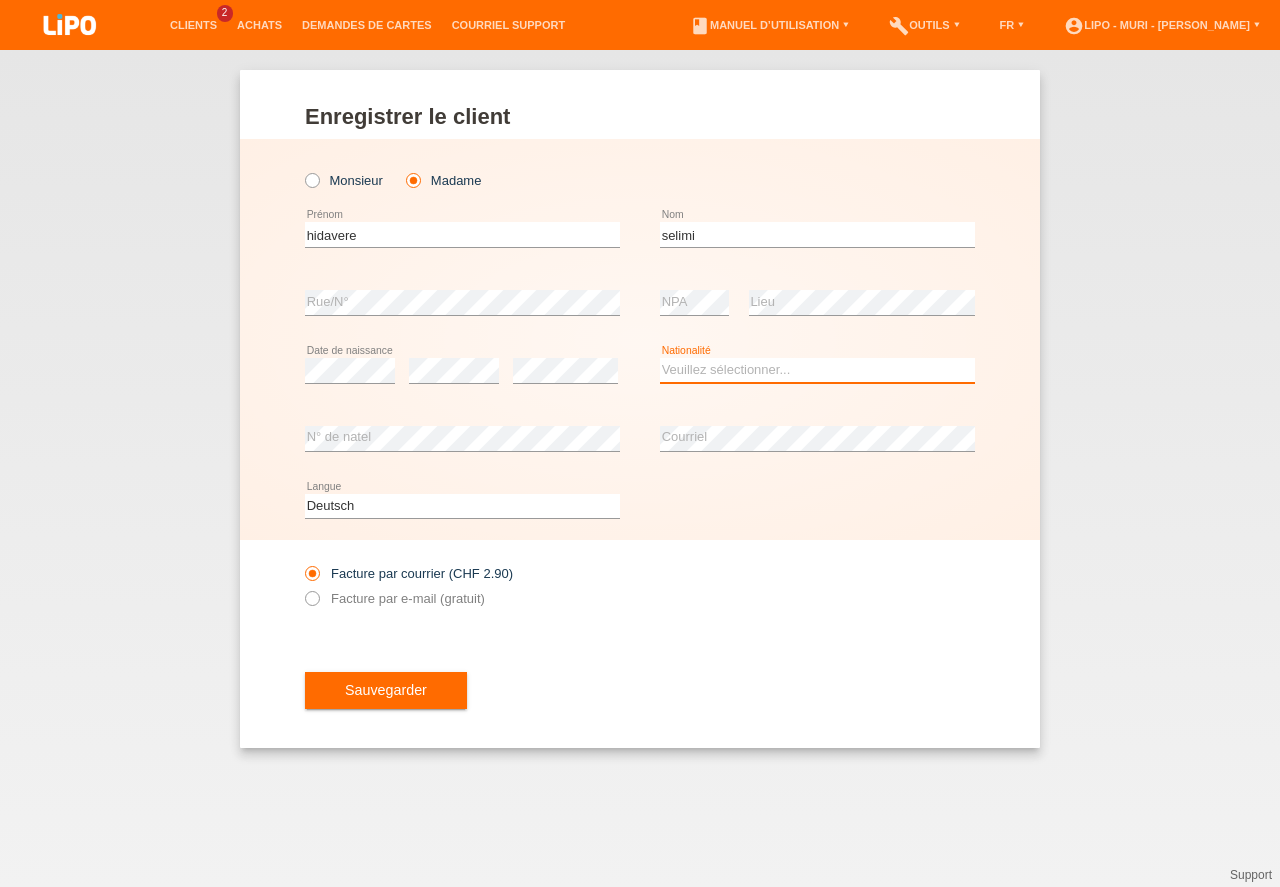 click on "Veuillez sélectionner...
Suisse
Allemagne
Autriche
Liechtenstein
------------
Afghanistan
Afrique du Sud
Åland
Albanie
Algérie Allemagne Andorre Angola Anguilla Antarctique Antigua-et-Barbuda Argentine" at bounding box center [817, 370] 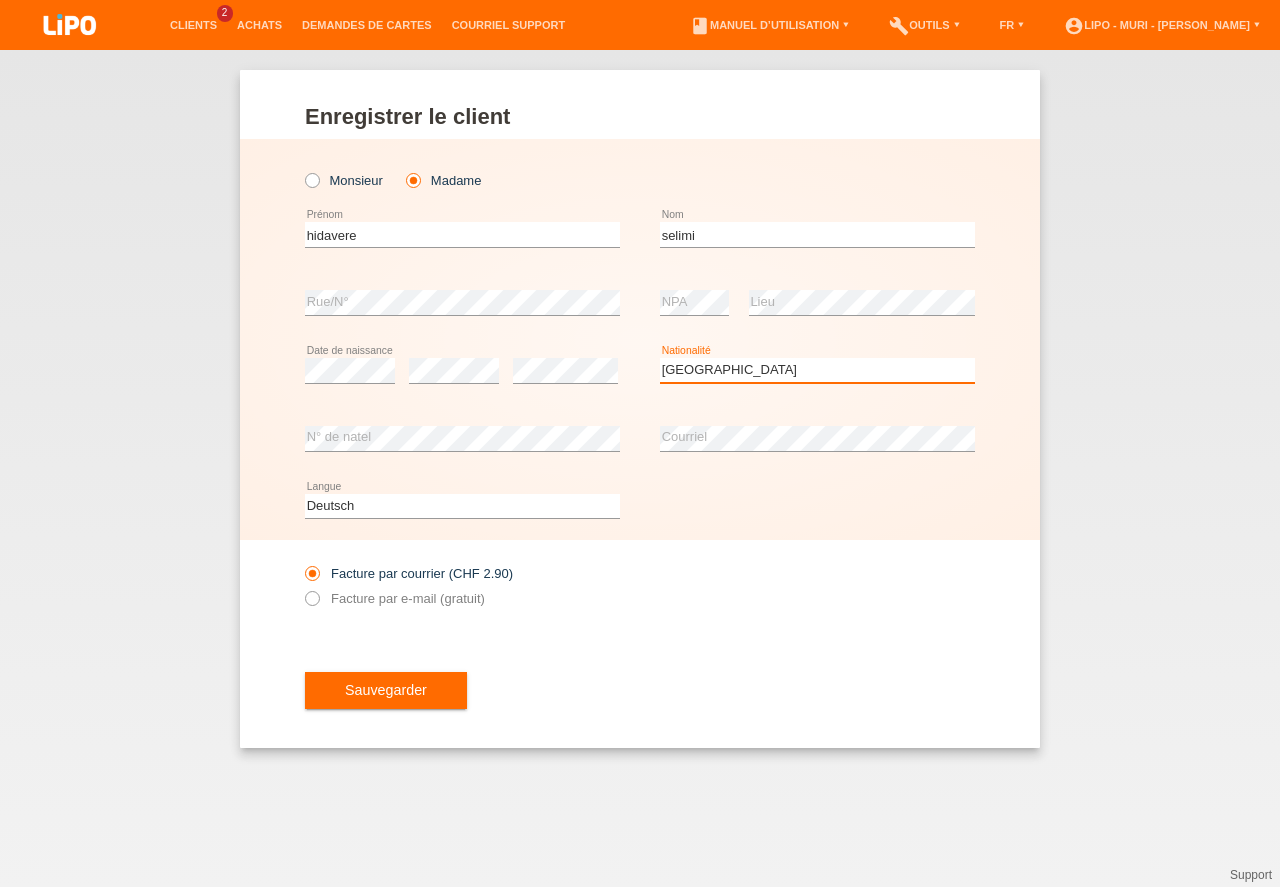 click on "[GEOGRAPHIC_DATA]" at bounding box center (0, 0) 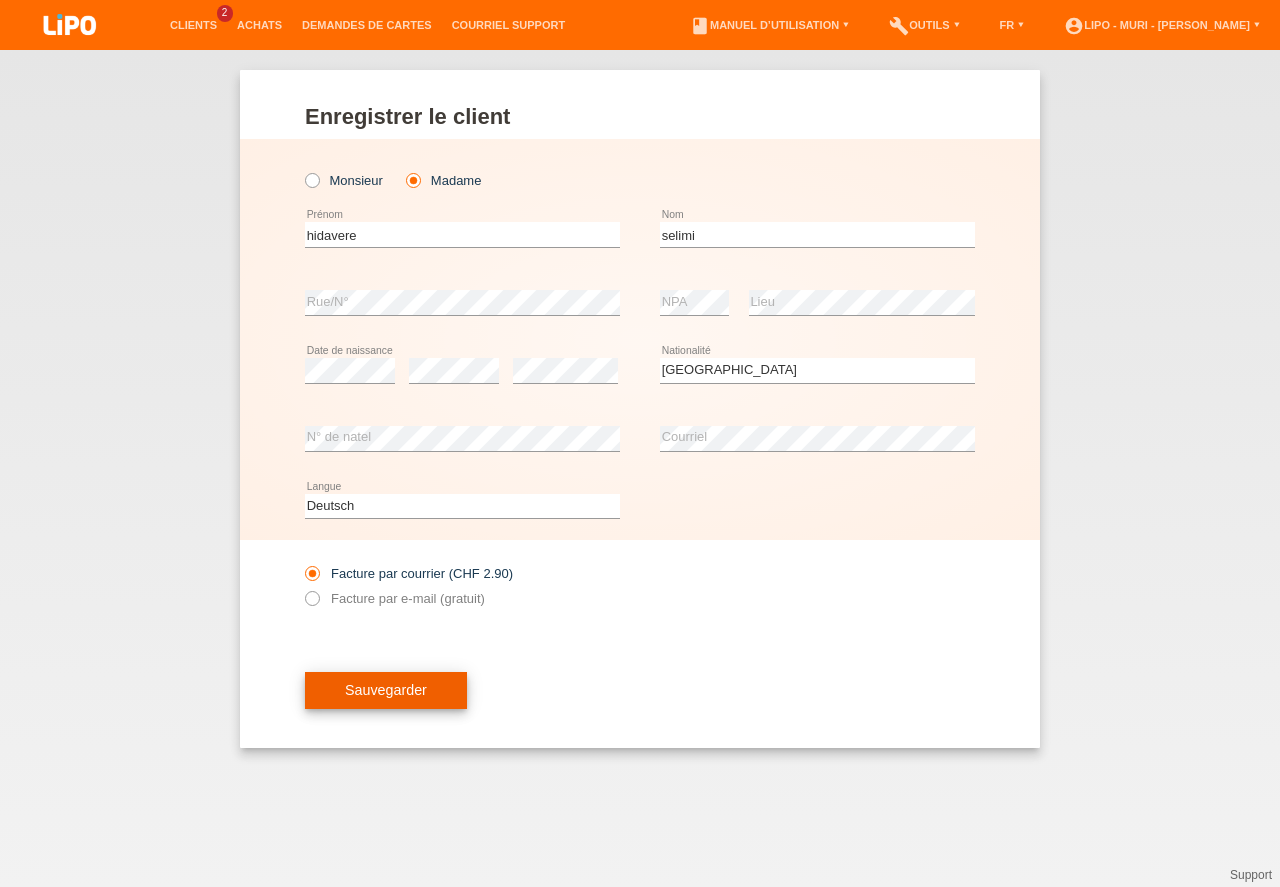 click on "Sauvegarder" at bounding box center [386, 691] 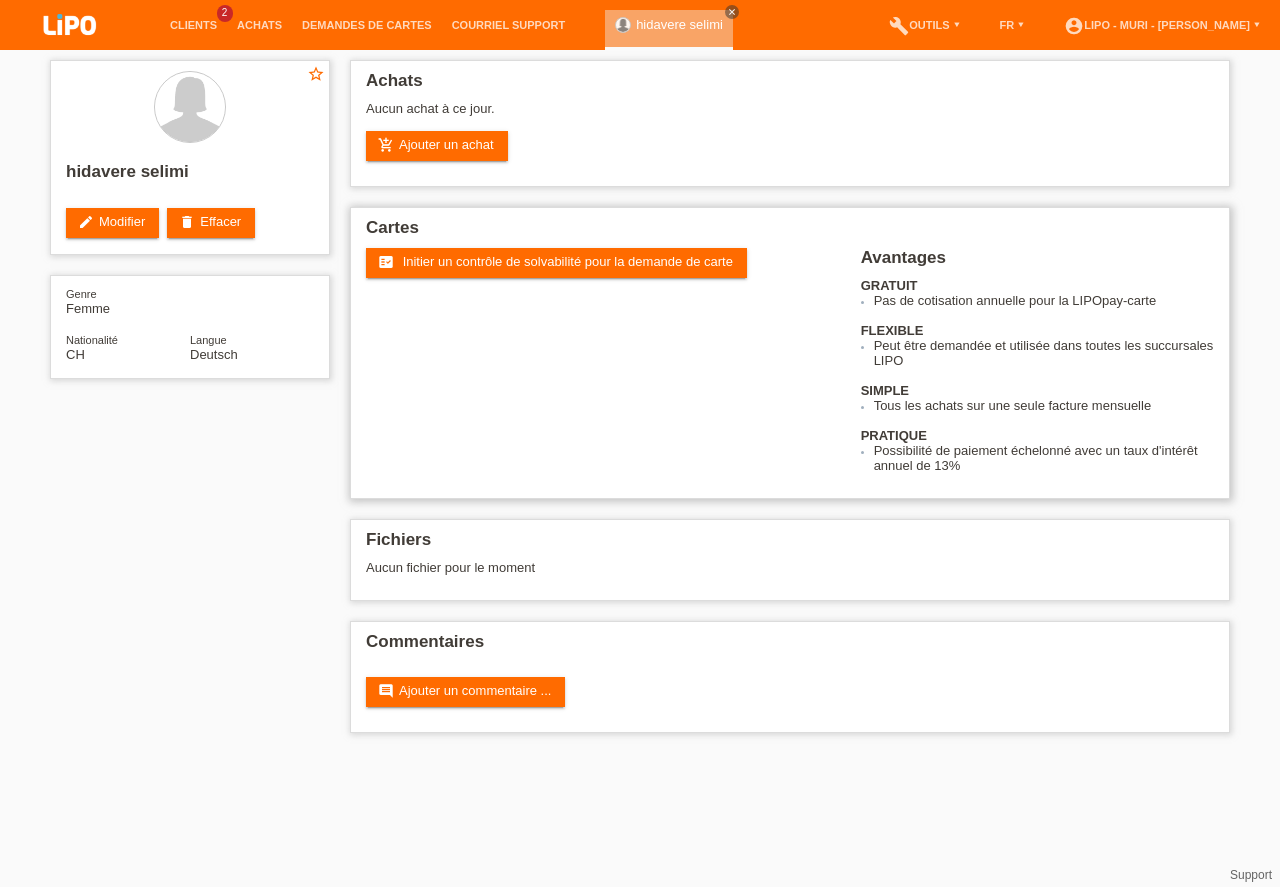 scroll, scrollTop: 0, scrollLeft: 0, axis: both 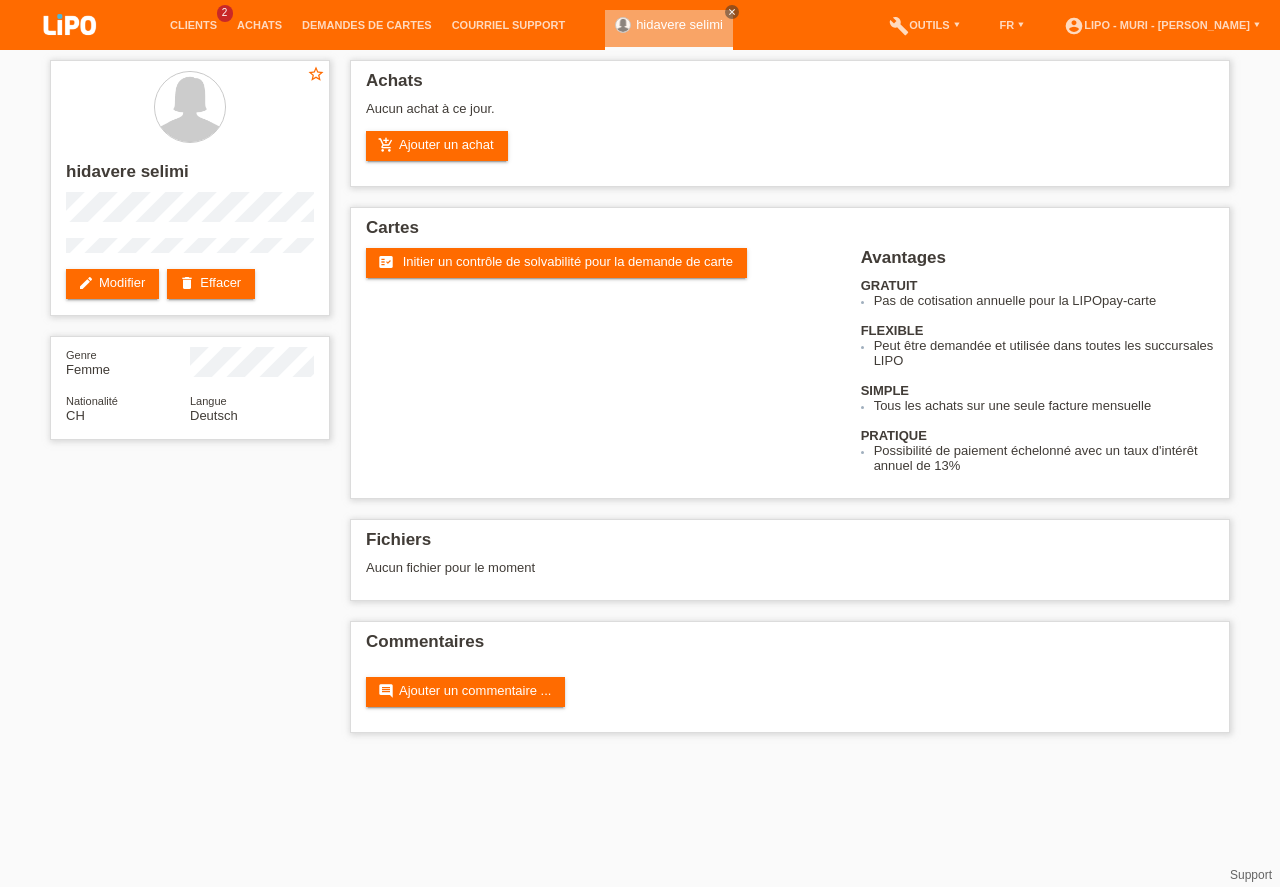 click on "star_border
[PERSON_NAME]
edit  Modifier
delete  Effacer
Genre
Femme
Nationalité
CH
Langue
Deutsch
Achats
Aucun achat à ce jour." at bounding box center [640, 401] 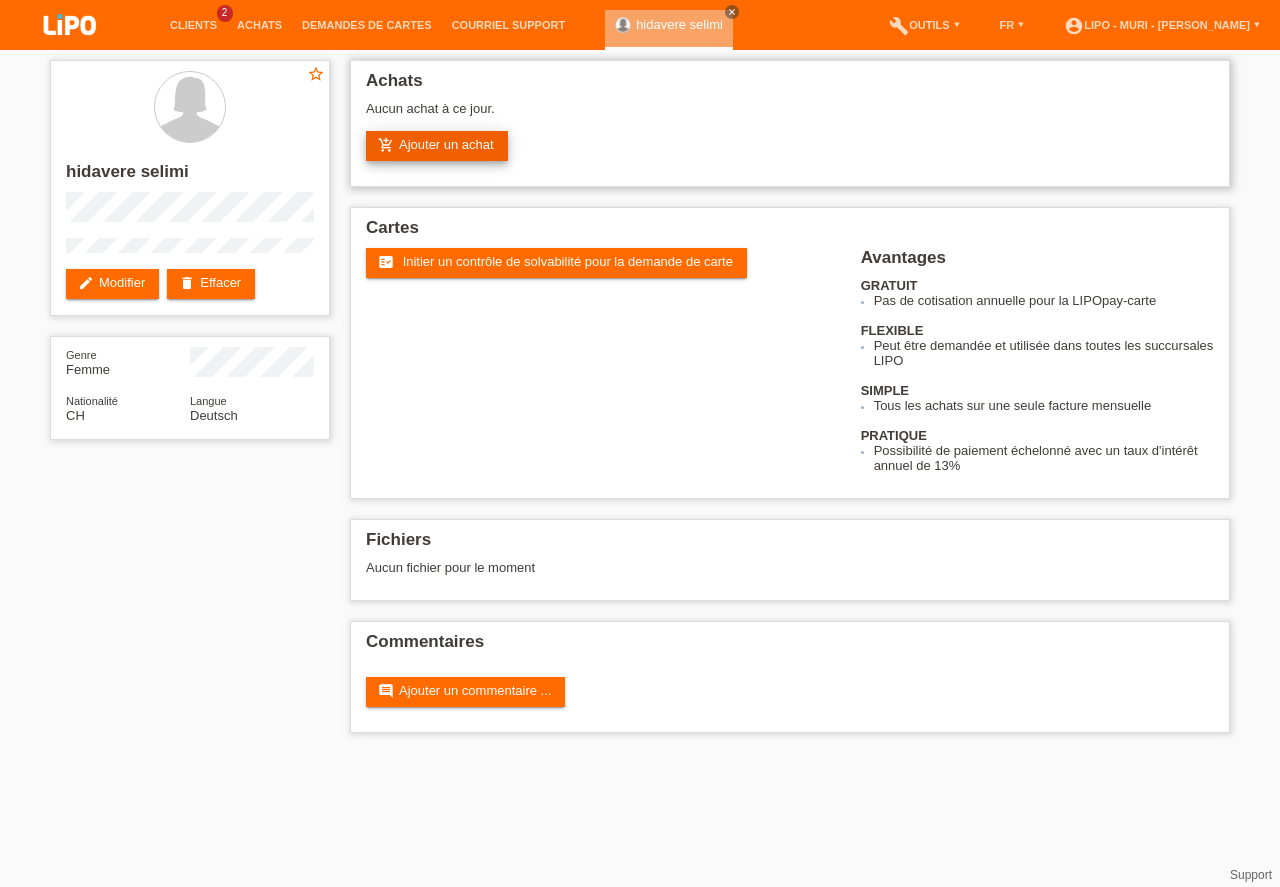 click on "add_shopping_cart  Ajouter un achat" at bounding box center [437, 146] 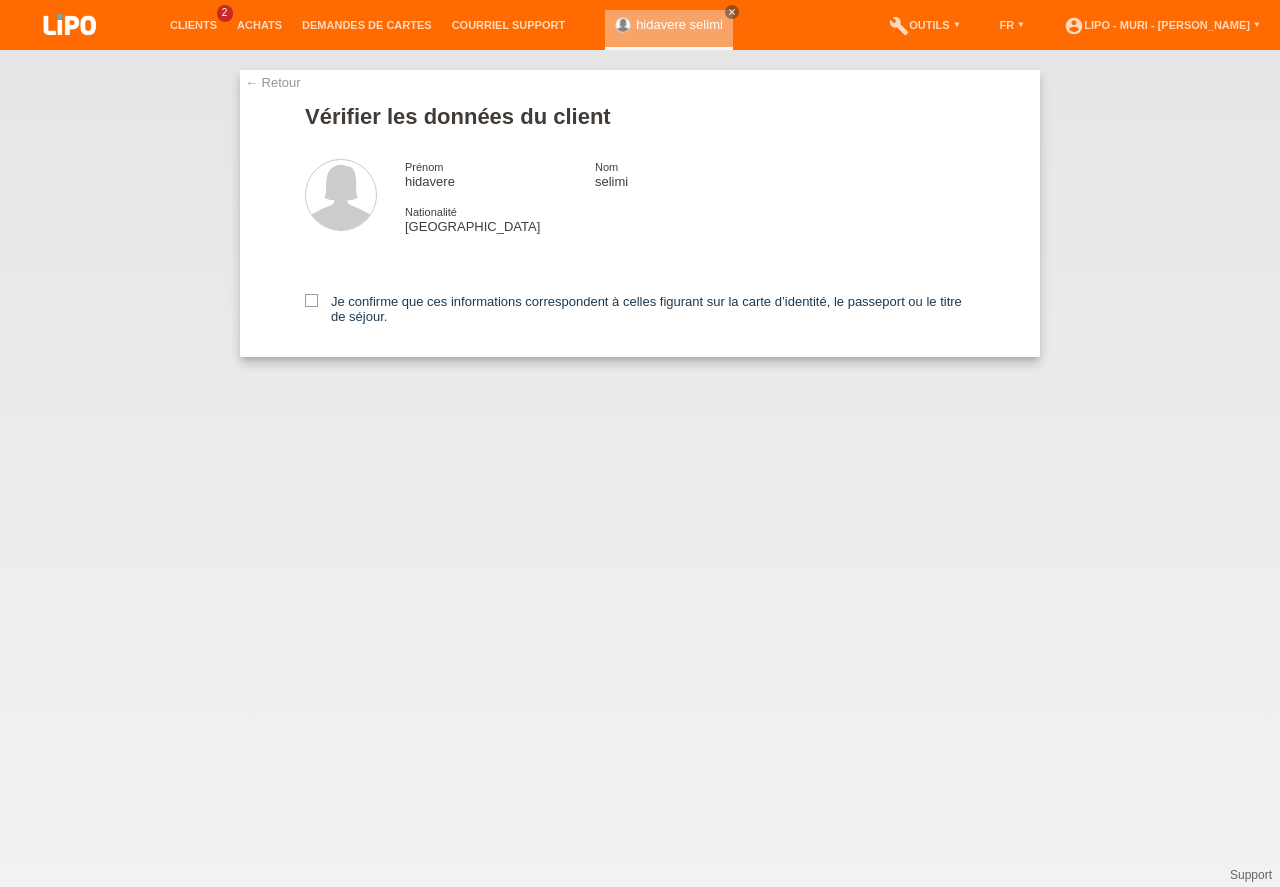 scroll, scrollTop: 0, scrollLeft: 0, axis: both 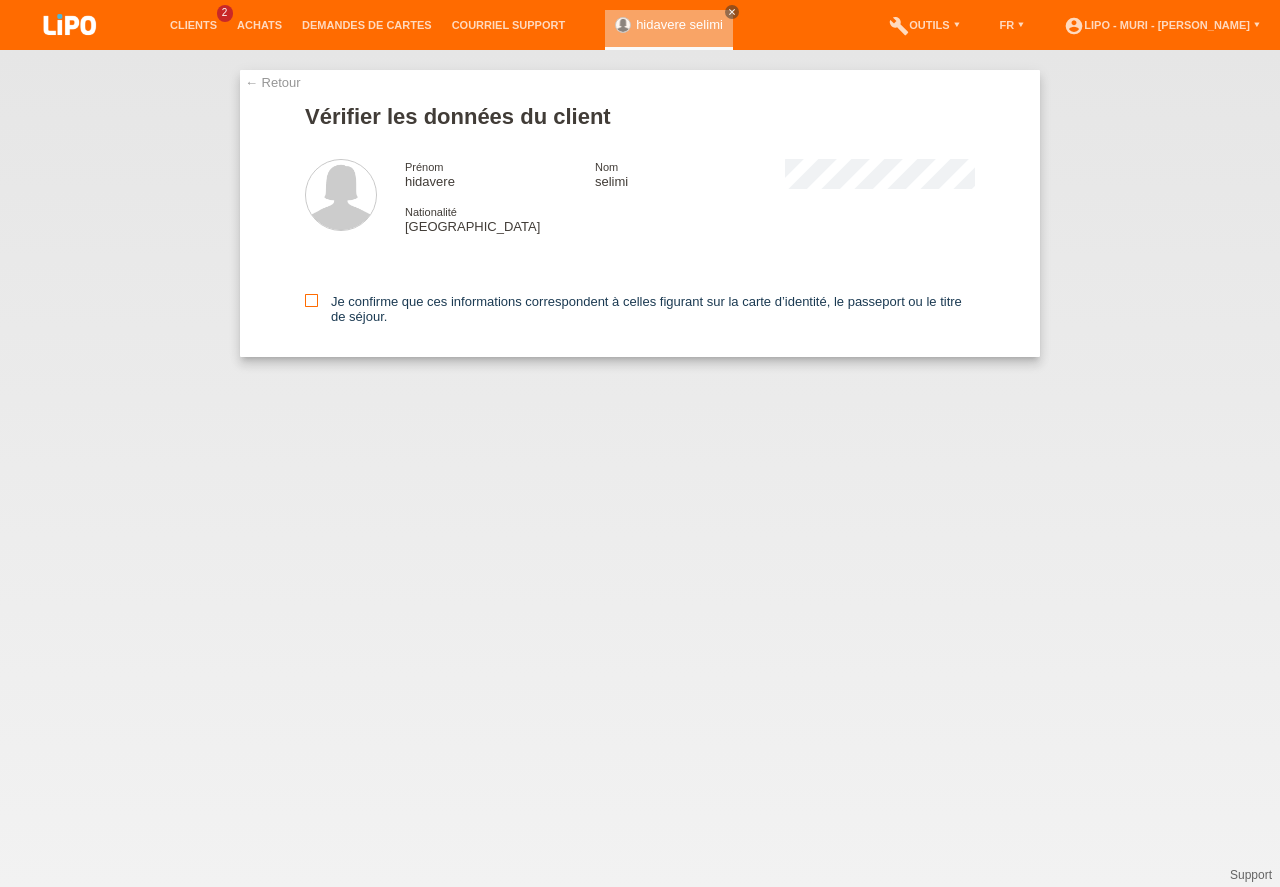 click at bounding box center (311, 300) 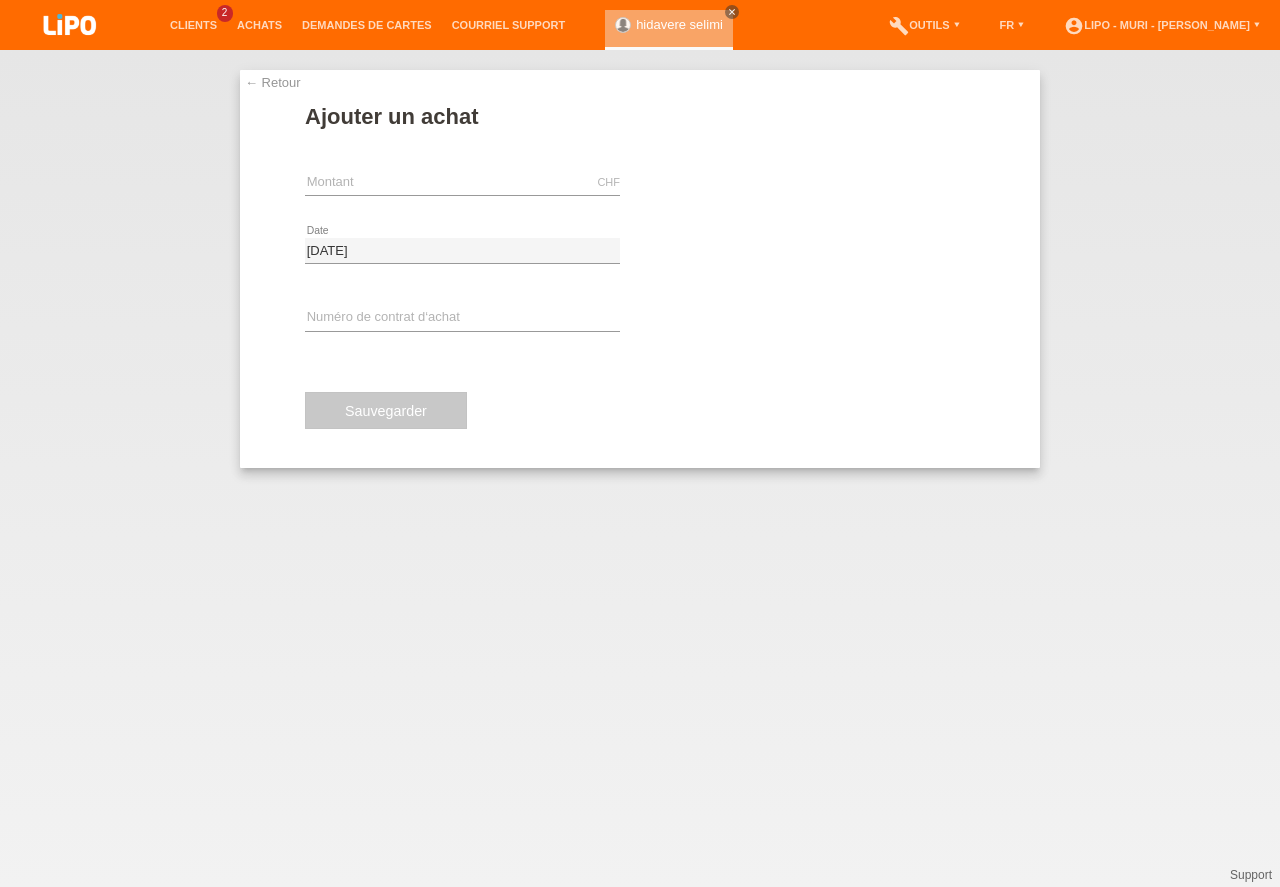 scroll, scrollTop: 0, scrollLeft: 0, axis: both 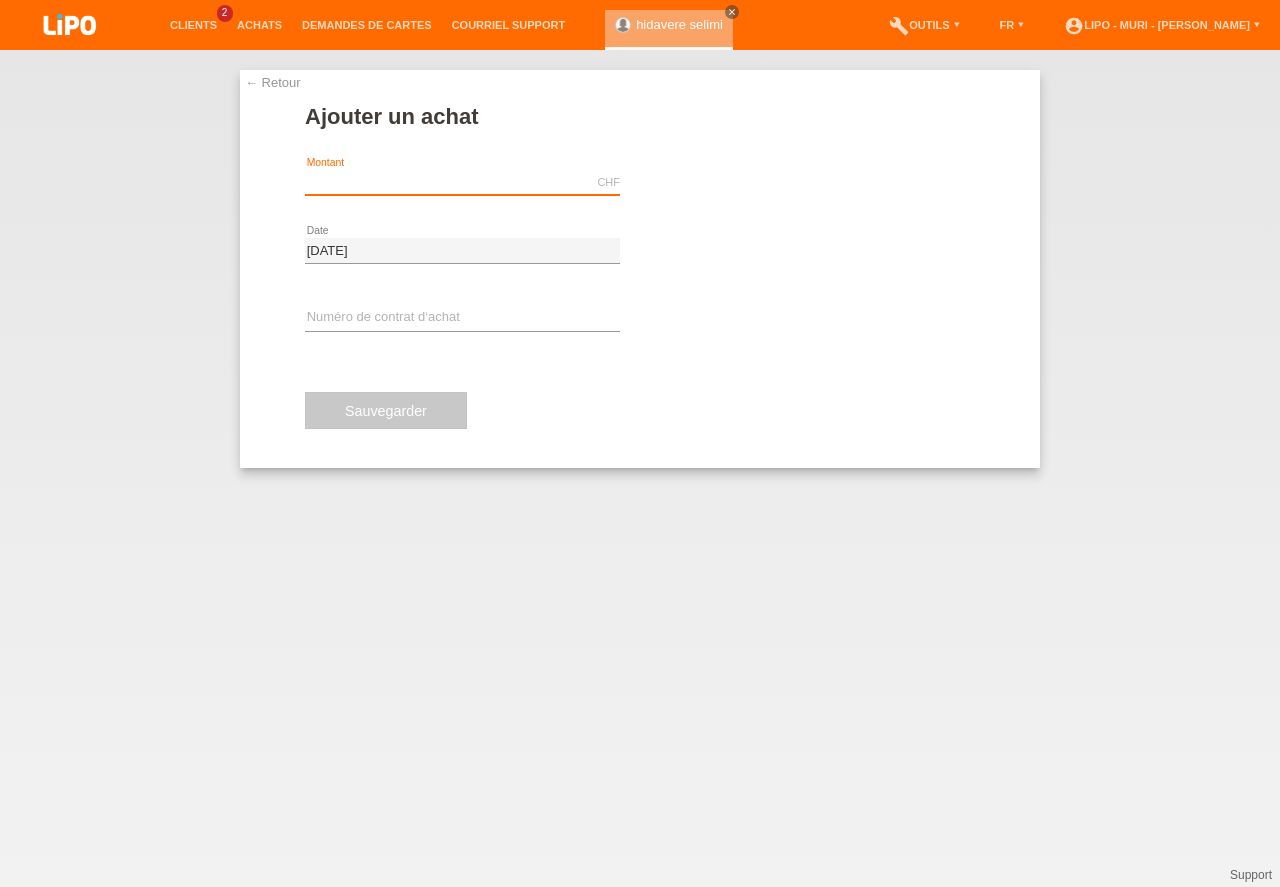 click at bounding box center [462, 182] 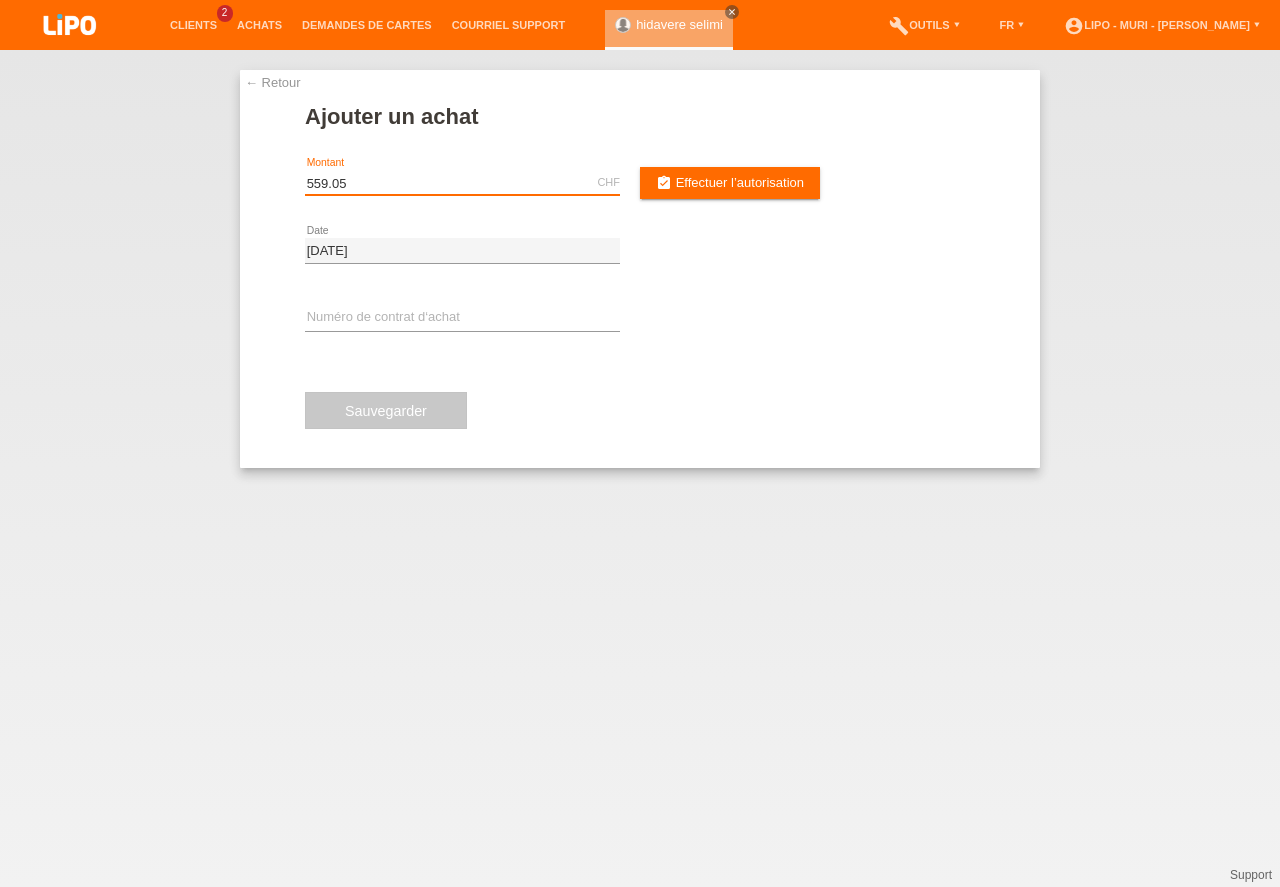 type on "559.05" 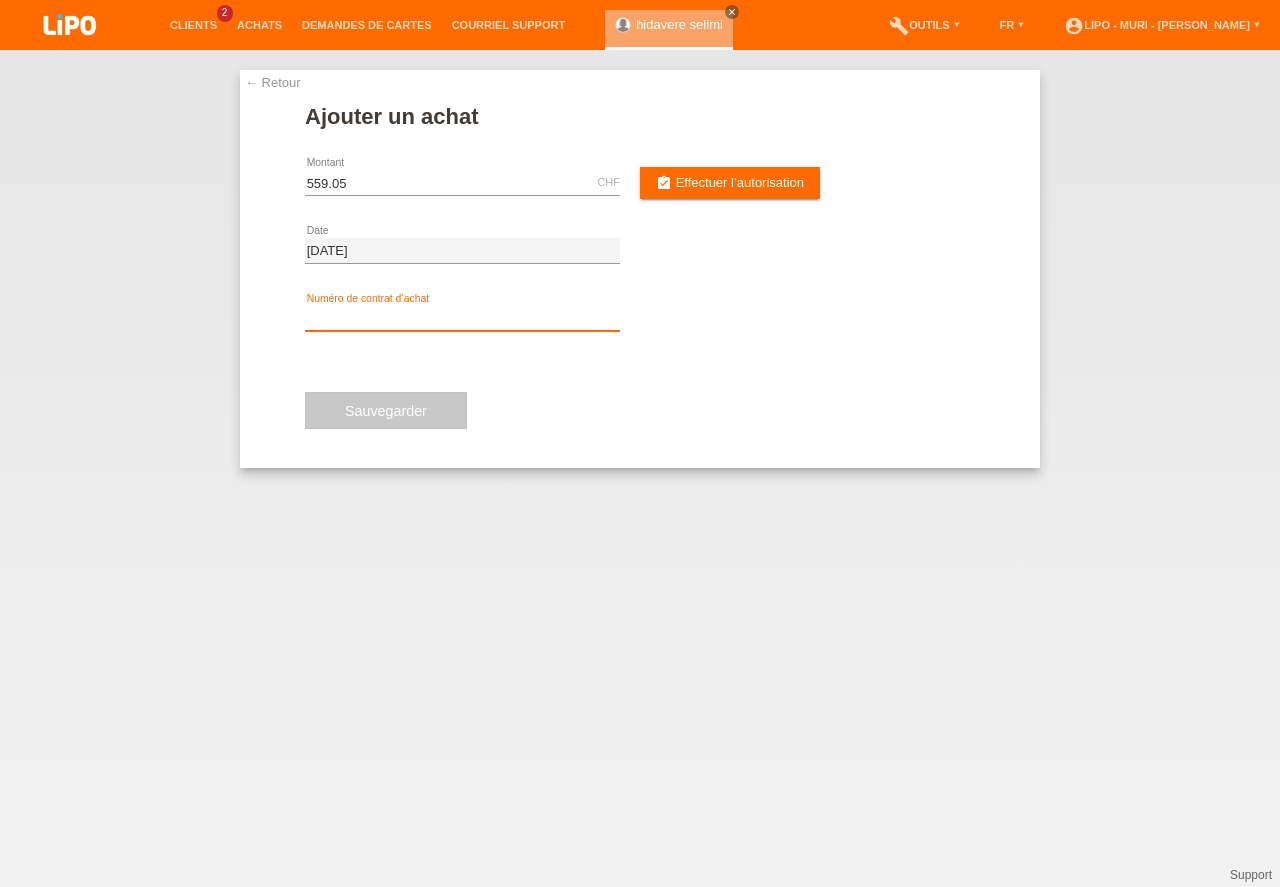 click at bounding box center [462, 318] 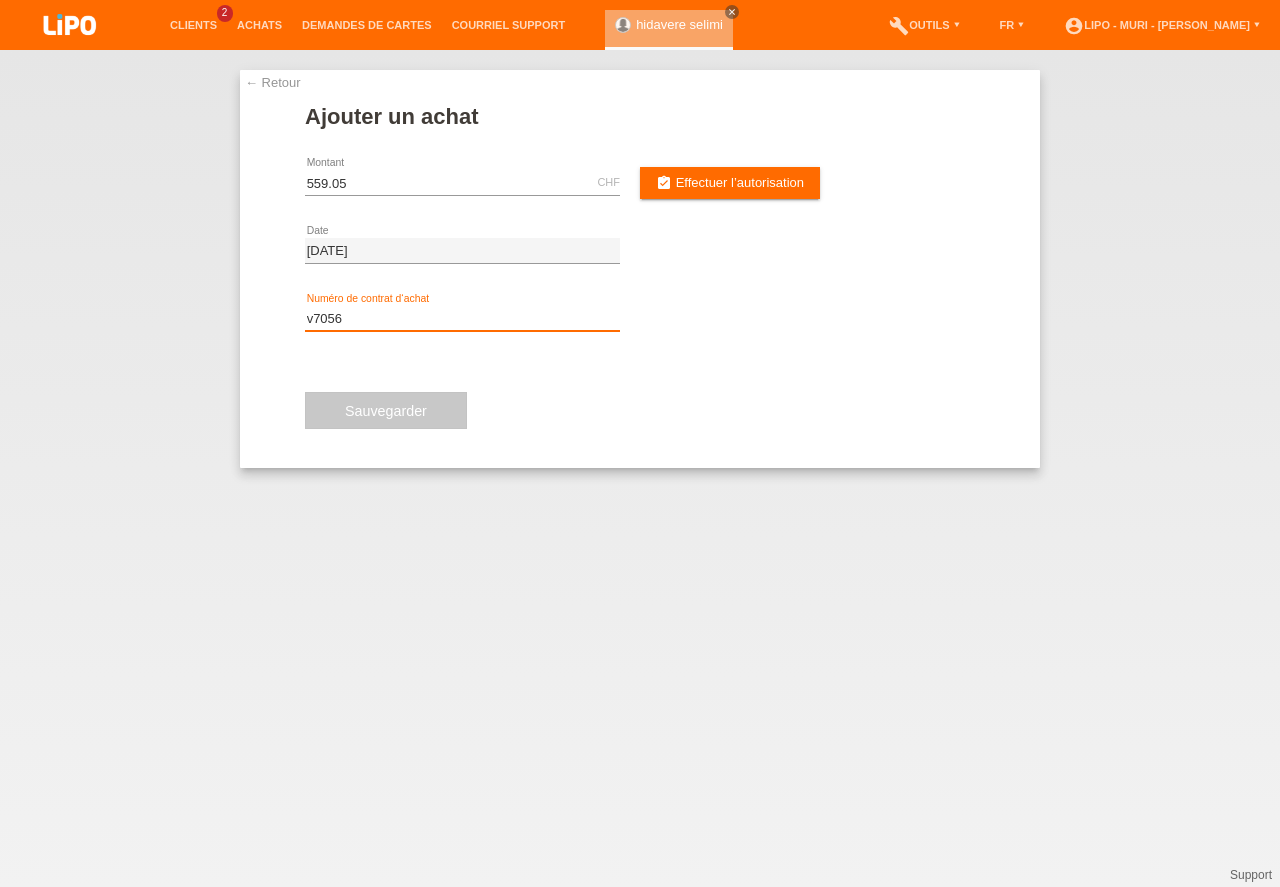 type on "v70566" 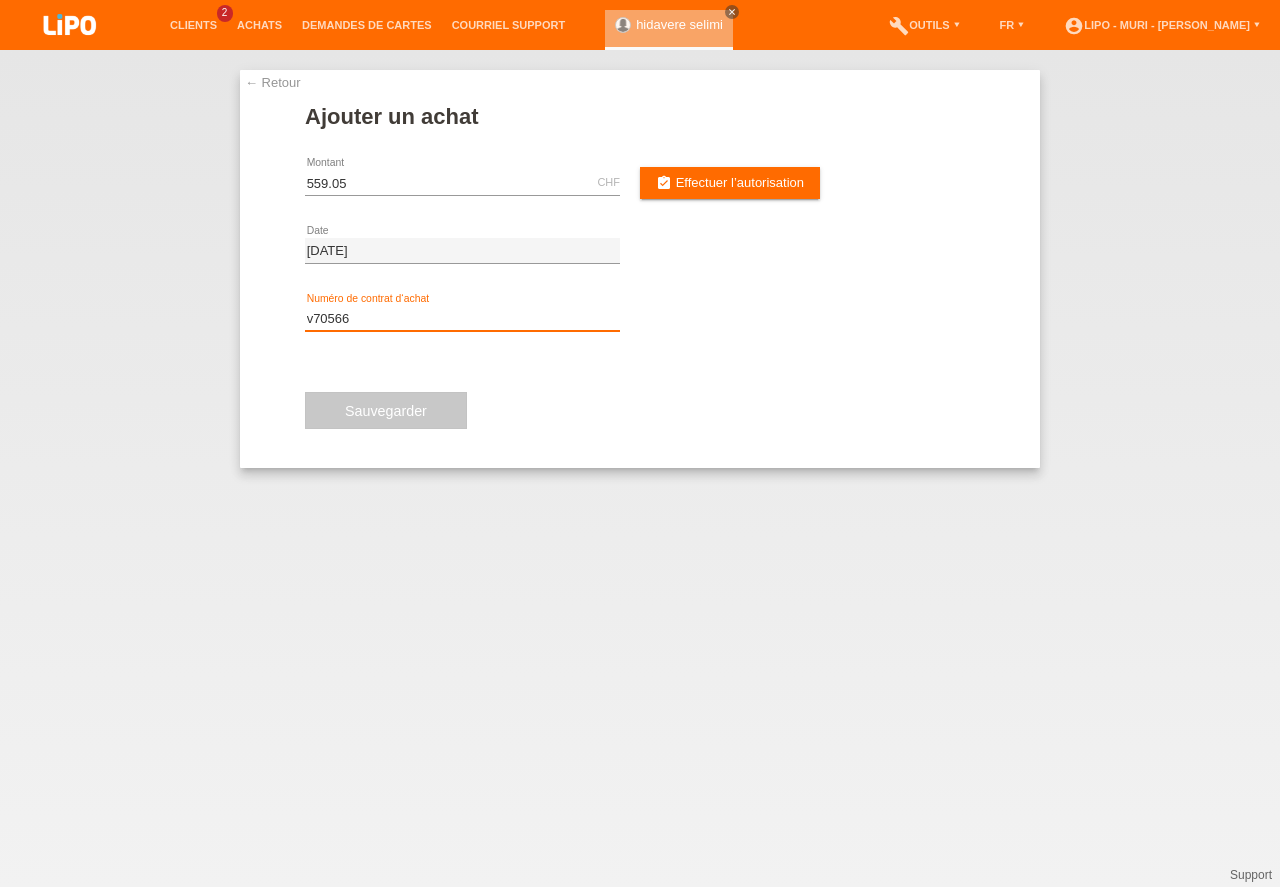 click on "v70566" at bounding box center (462, 318) 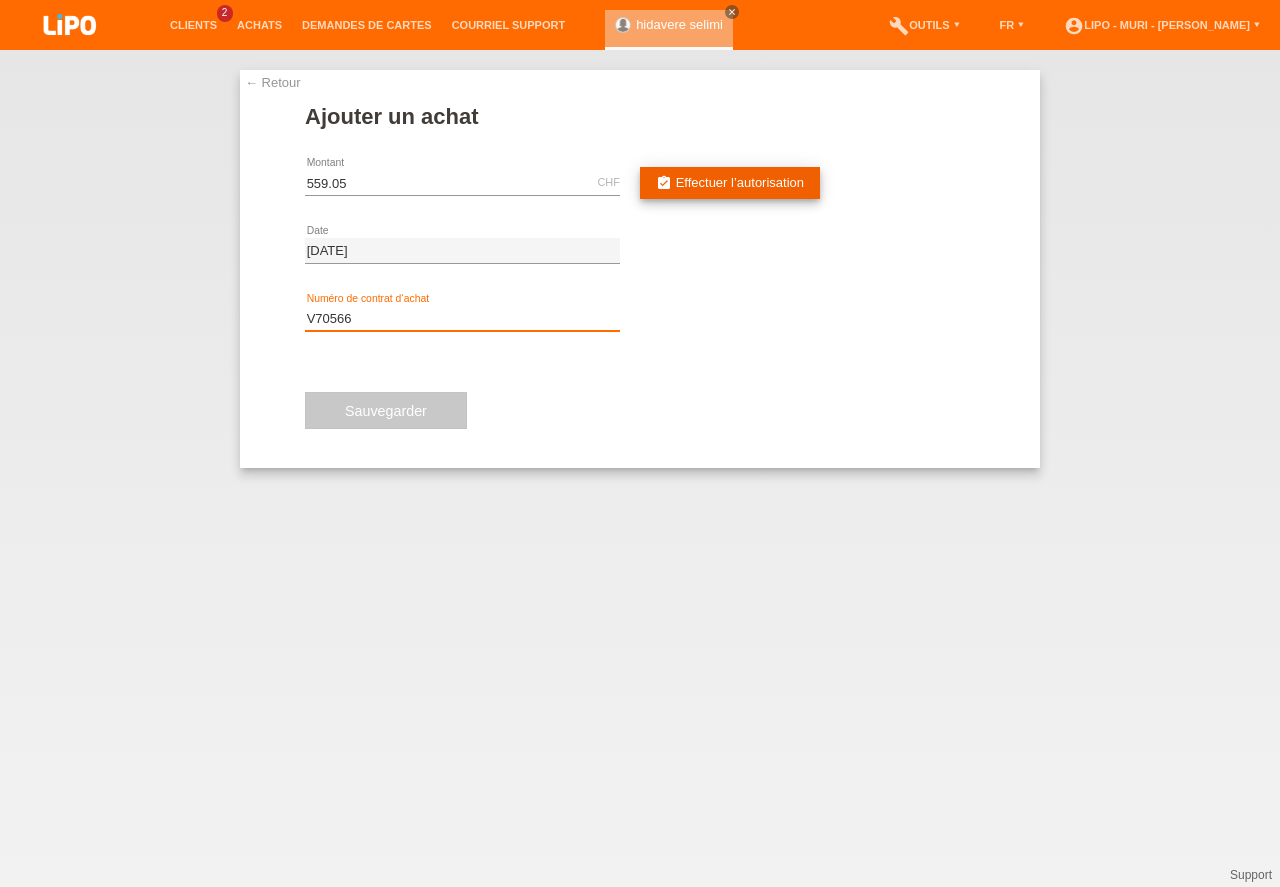 type on "V70566" 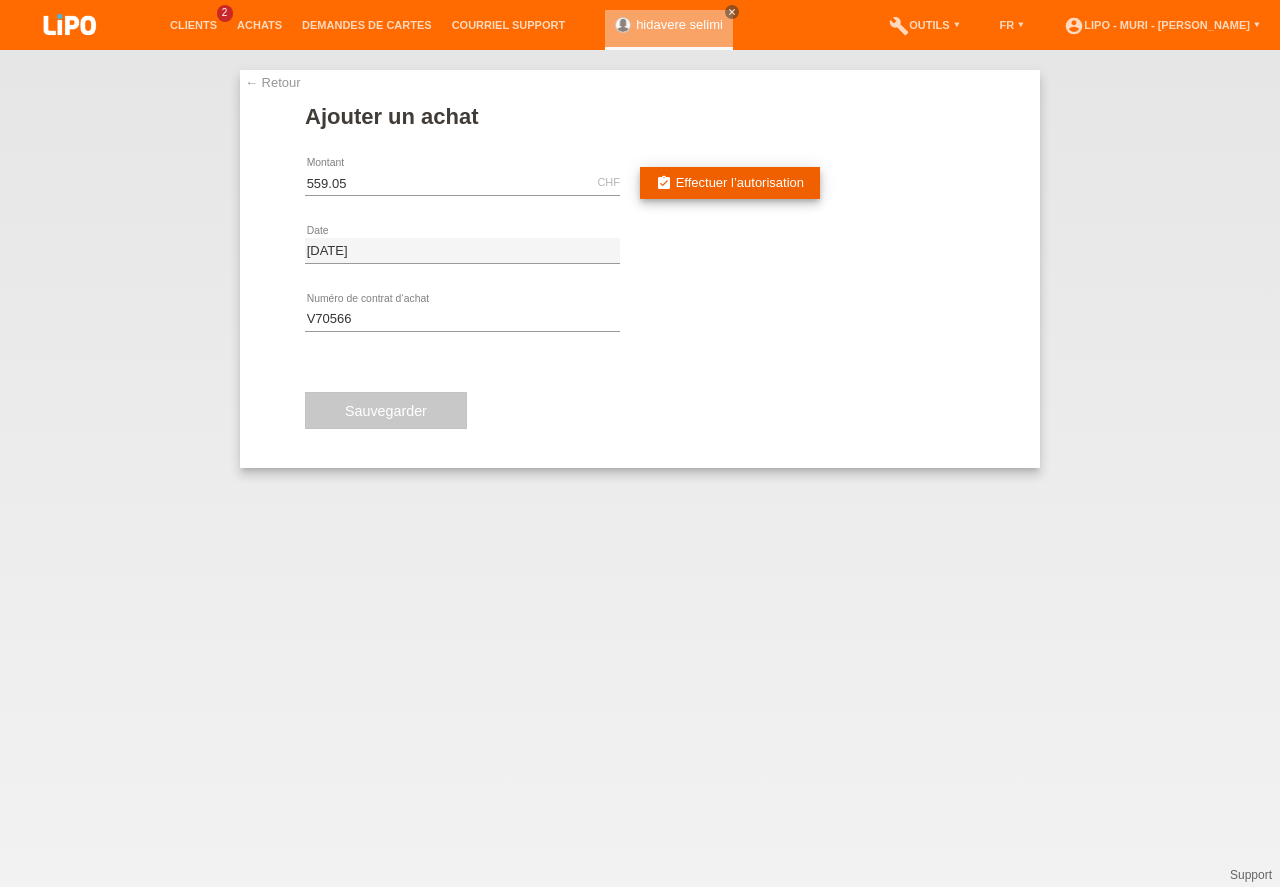 click on "Effectuer l’autorisation" at bounding box center [740, 182] 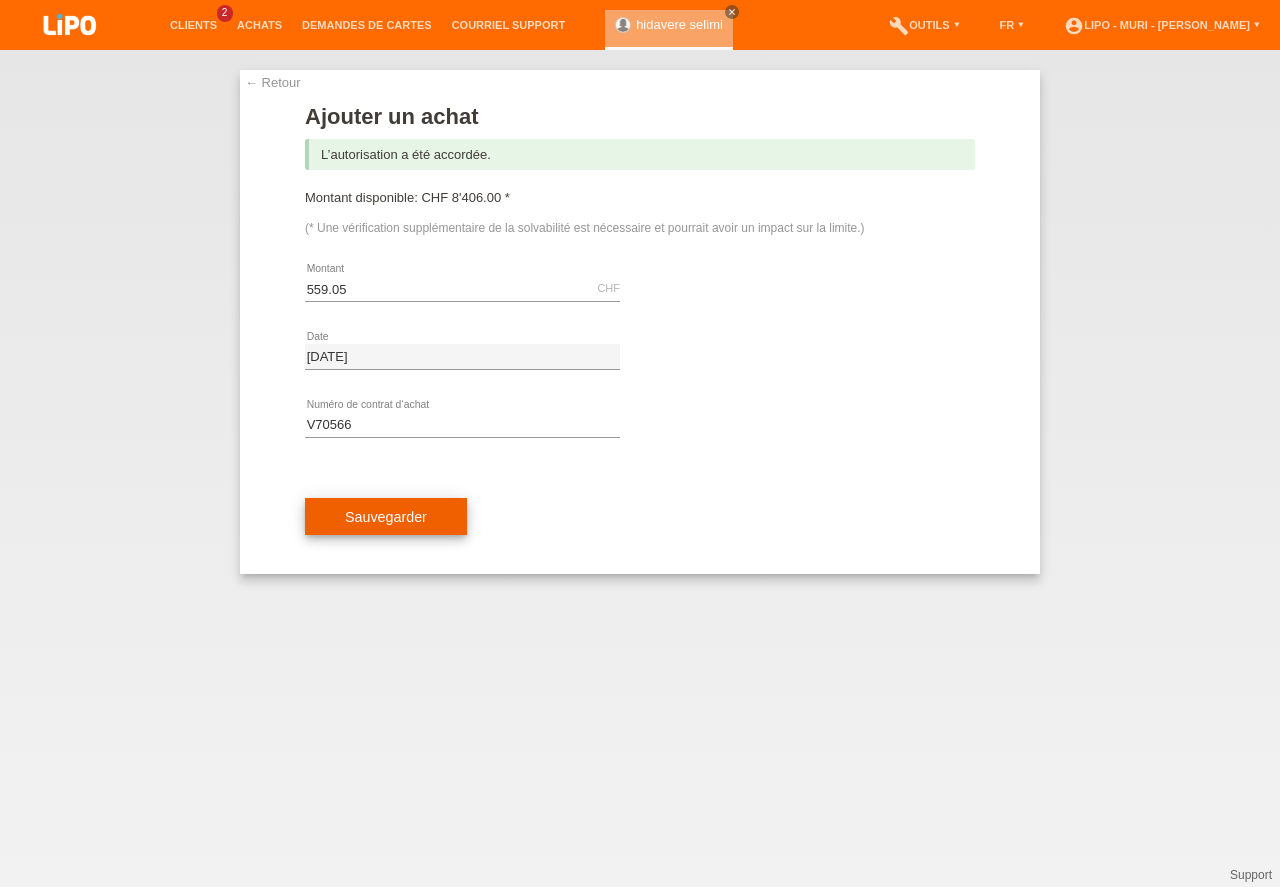 click on "Sauvegarder" at bounding box center [386, 517] 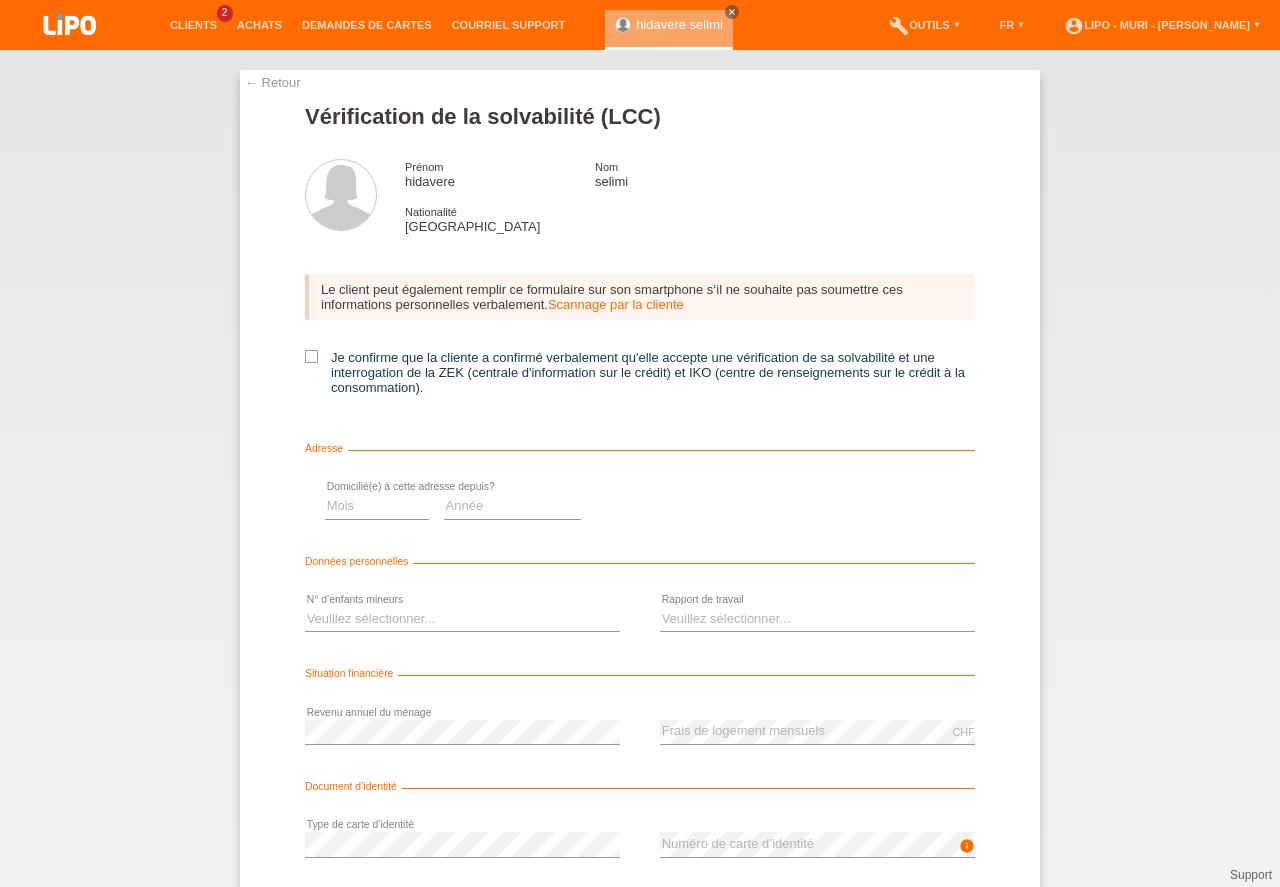 scroll, scrollTop: 0, scrollLeft: 0, axis: both 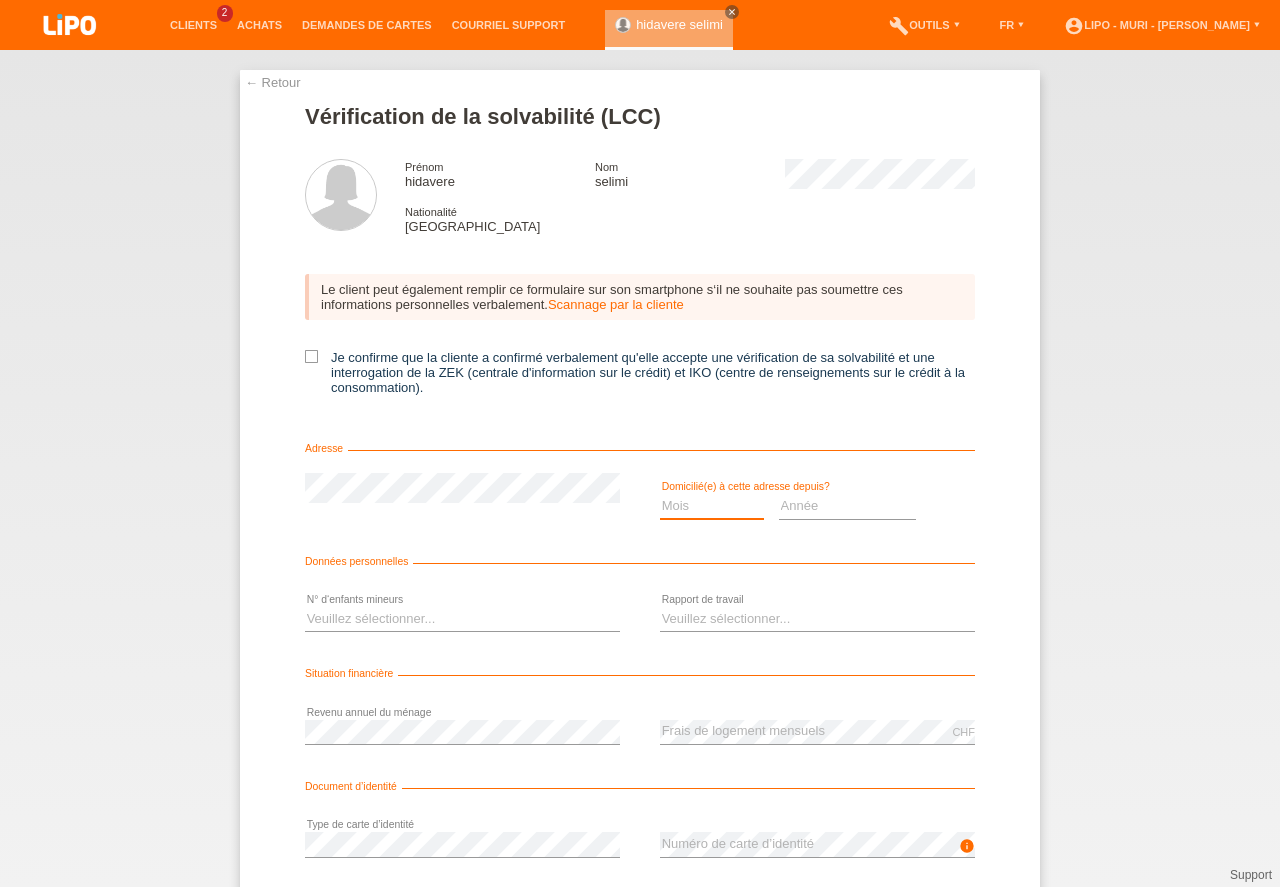 click on "Mois
01
02
03
04
05
06
07
08
09
10" at bounding box center (712, 506) 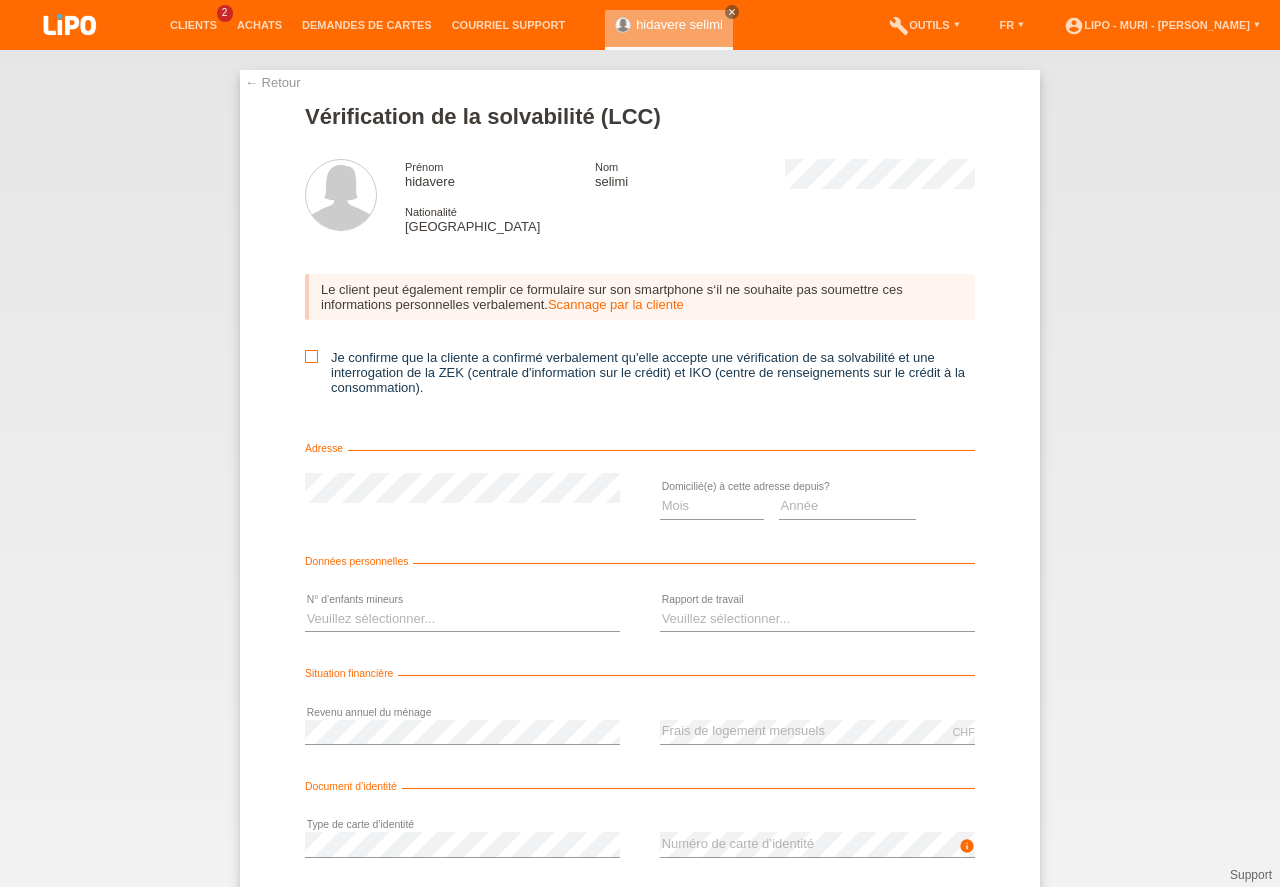 click at bounding box center [311, 356] 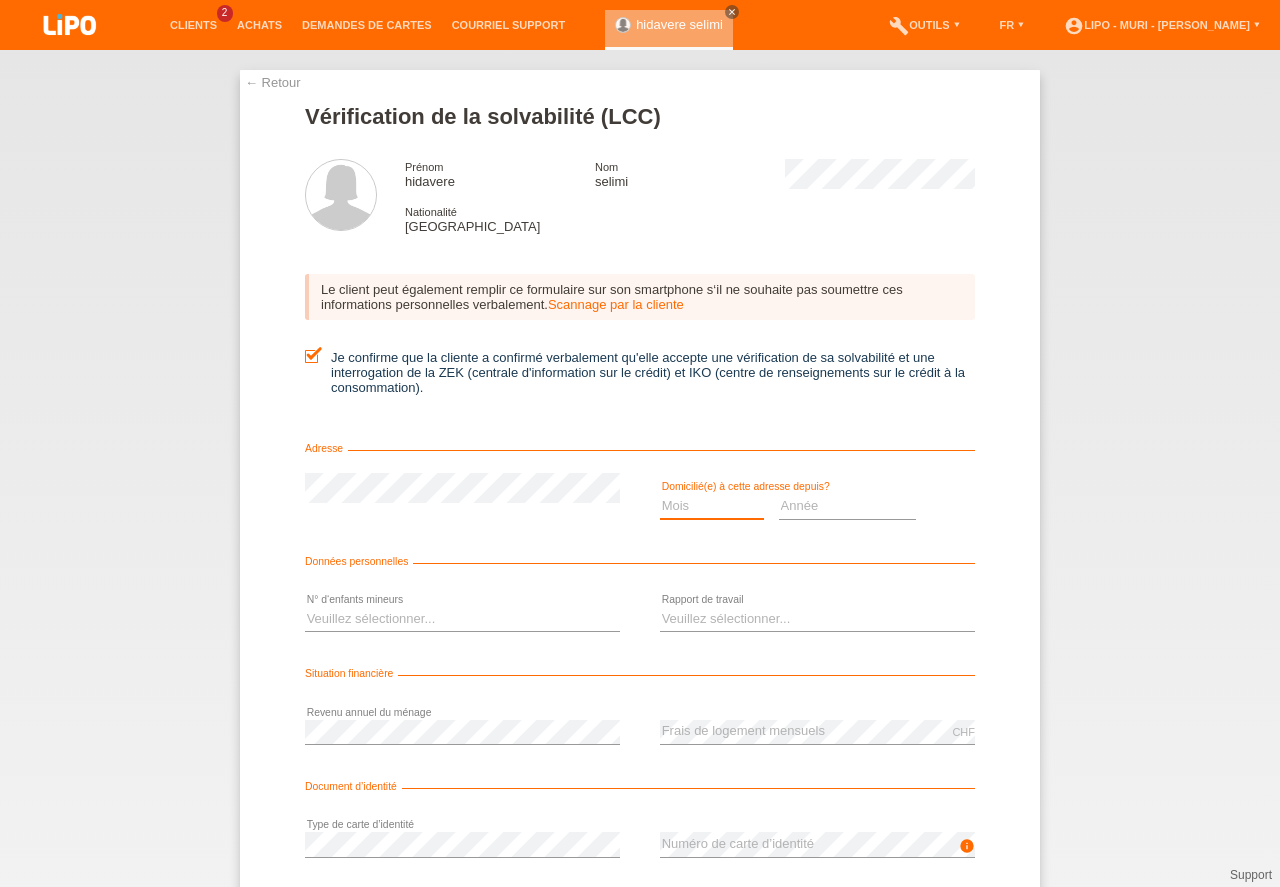 click on "Mois
01
02
03
04
05
06
07
08
09
10" at bounding box center [712, 506] 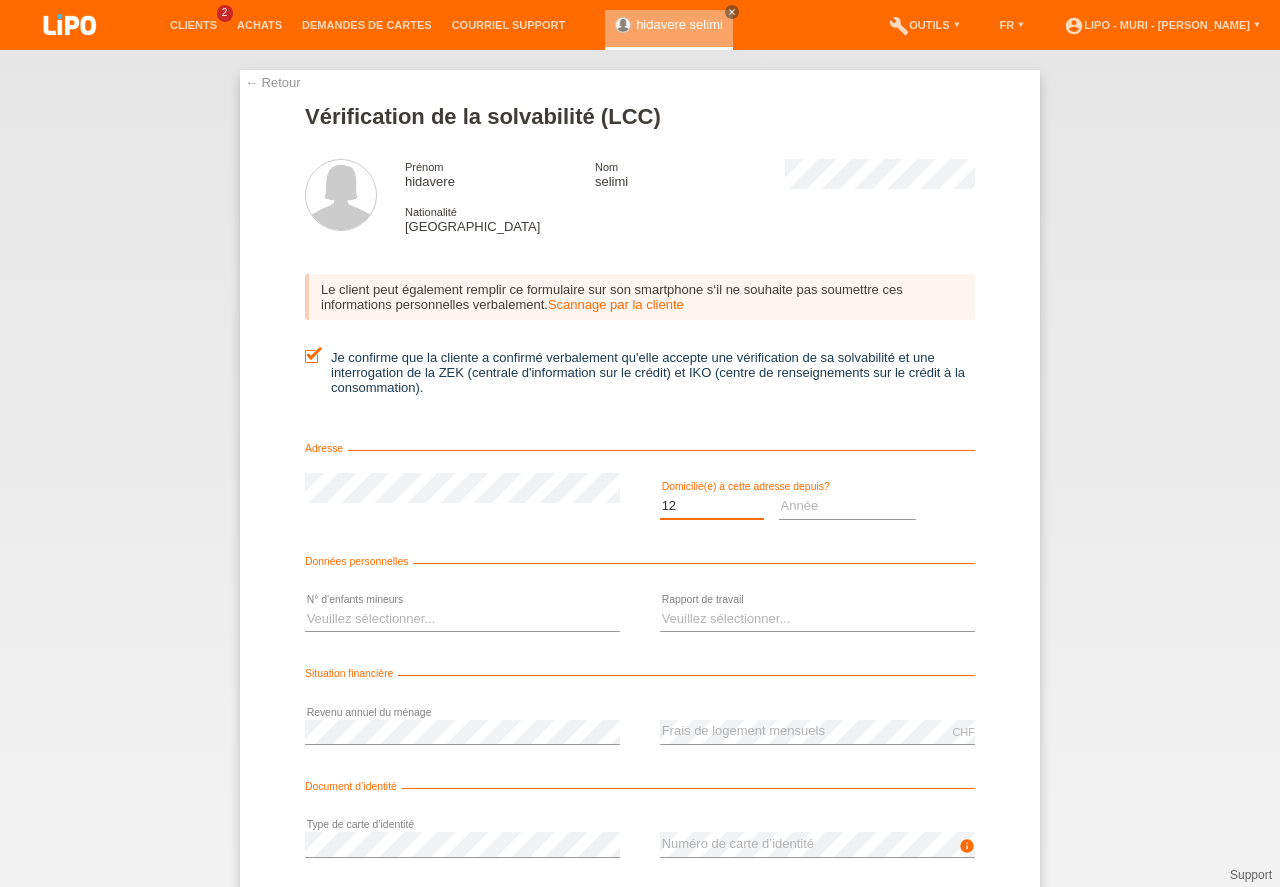 click on "12" at bounding box center (0, 0) 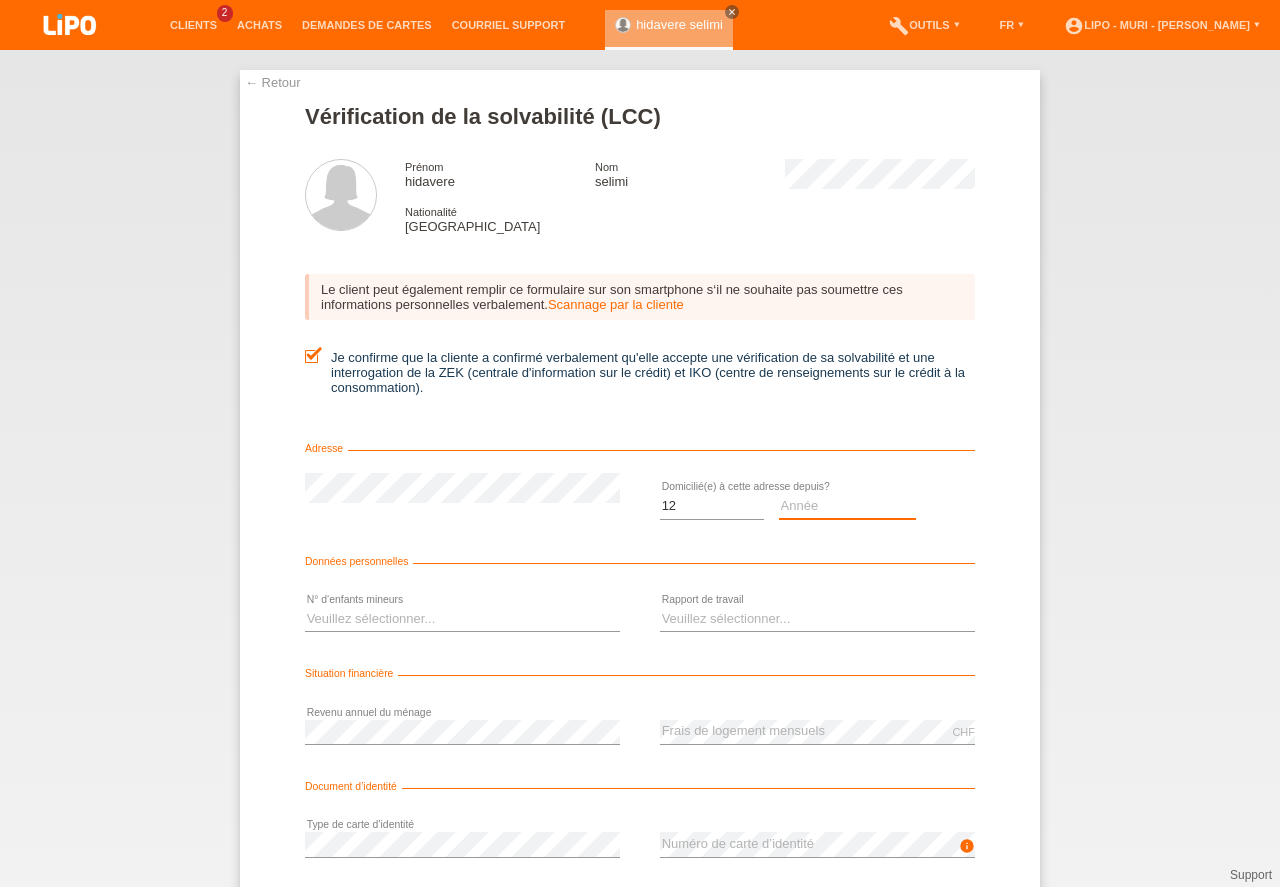 click on "Année
2025
2024
2023
2022
2021
2020
2019
2018
2017
2016 2015 2014 2013 2012 2011 2010 2009 2008 2007 2006 2005 2004 2003" at bounding box center (848, 506) 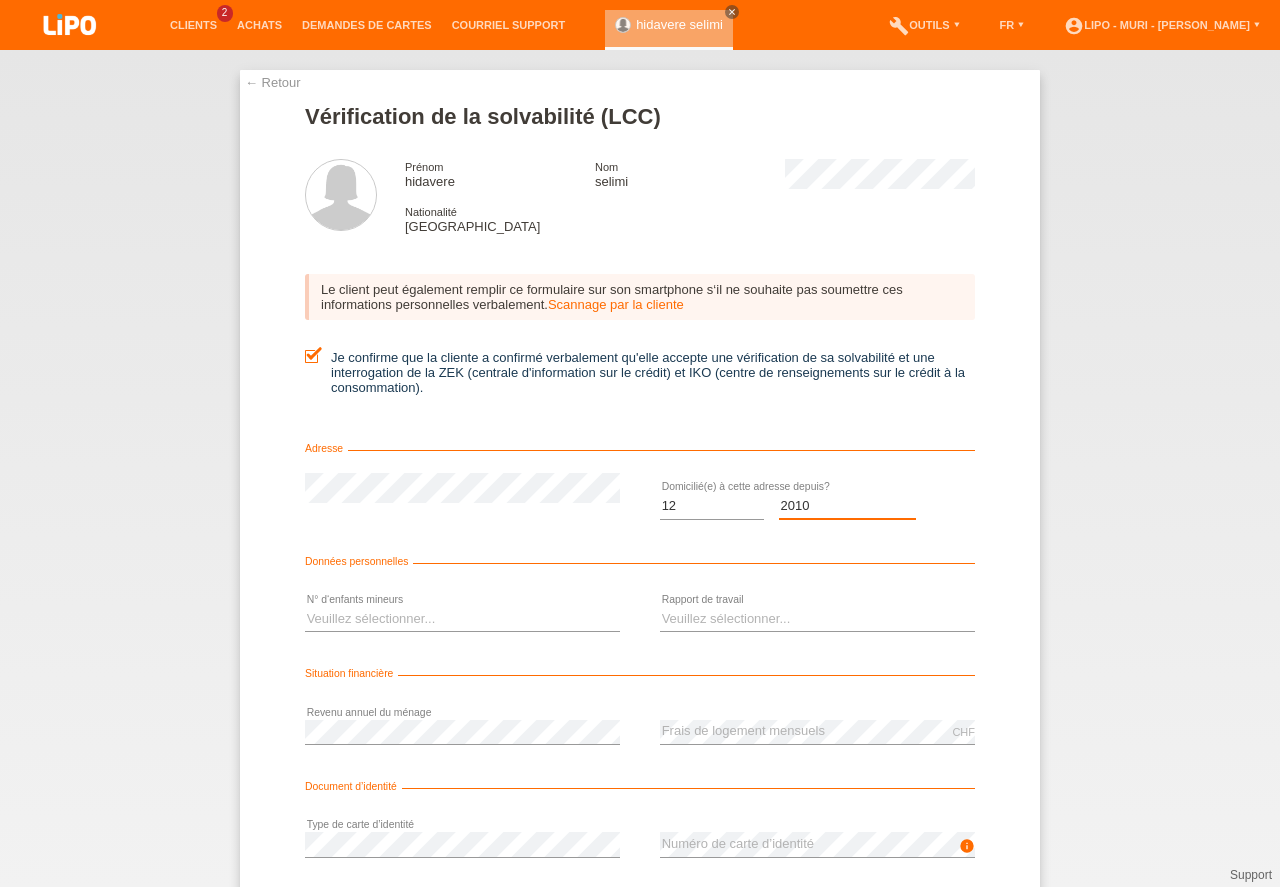 click on "2010" at bounding box center [0, 0] 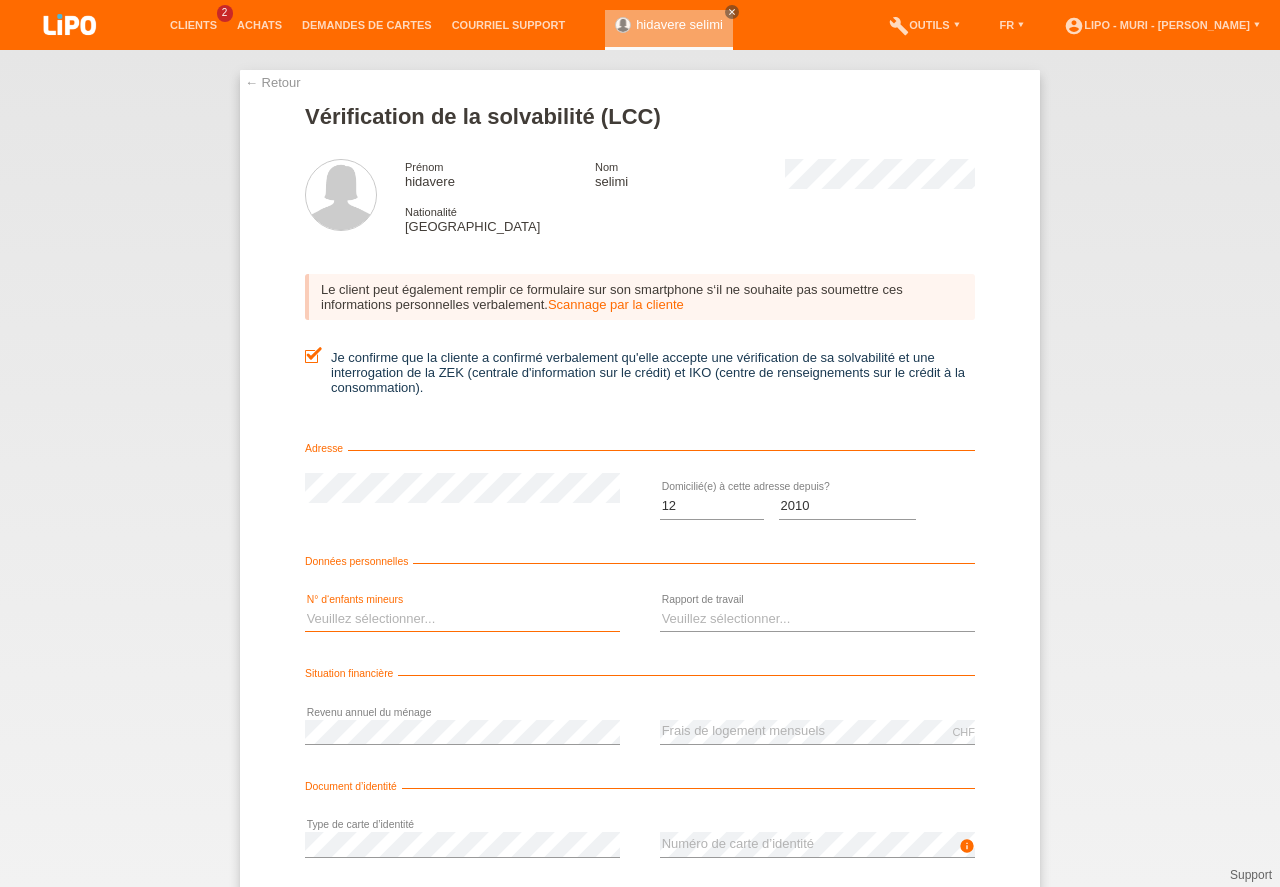 click on "Veuillez sélectionner...
0
1
2
3
4
5
6
7
8
9" at bounding box center [462, 619] 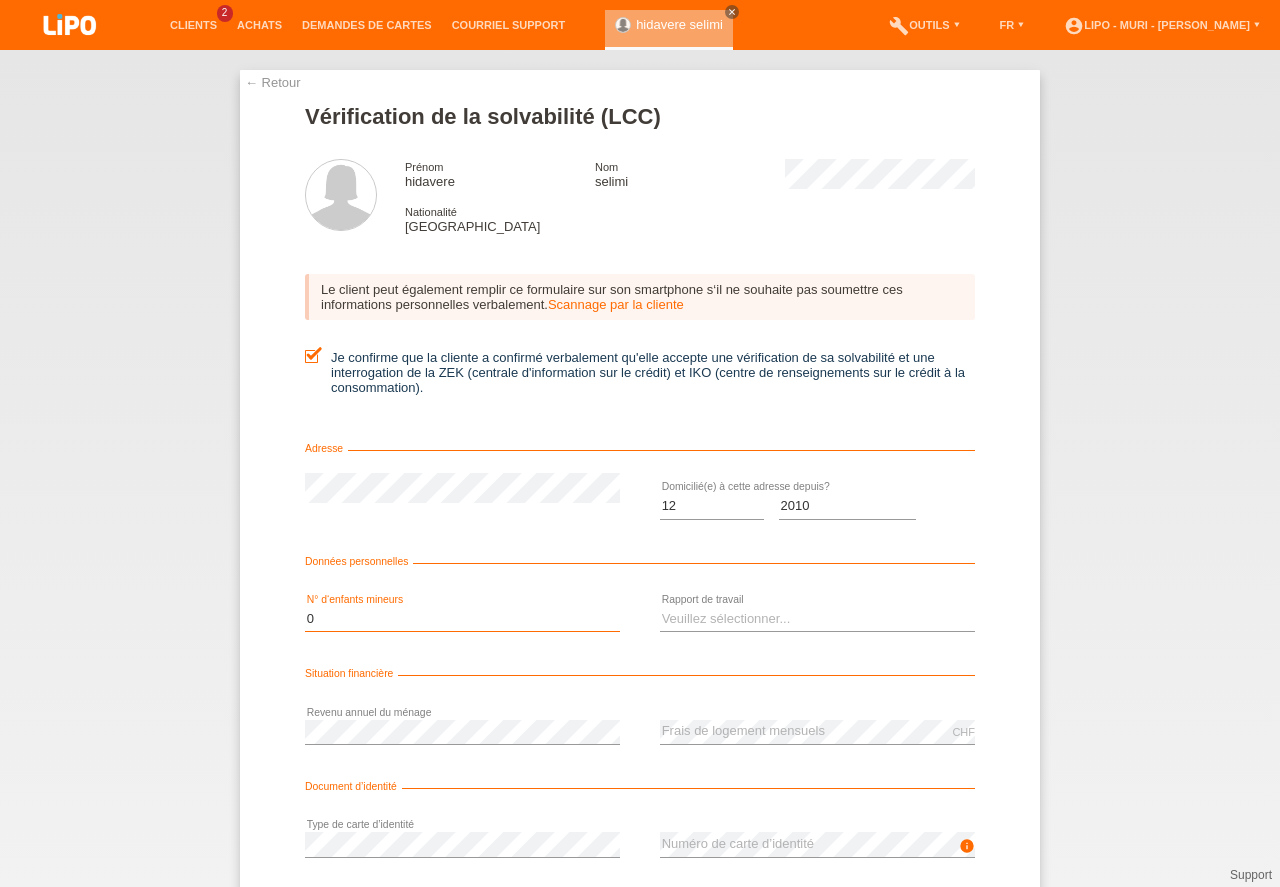 click on "0" at bounding box center [0, 0] 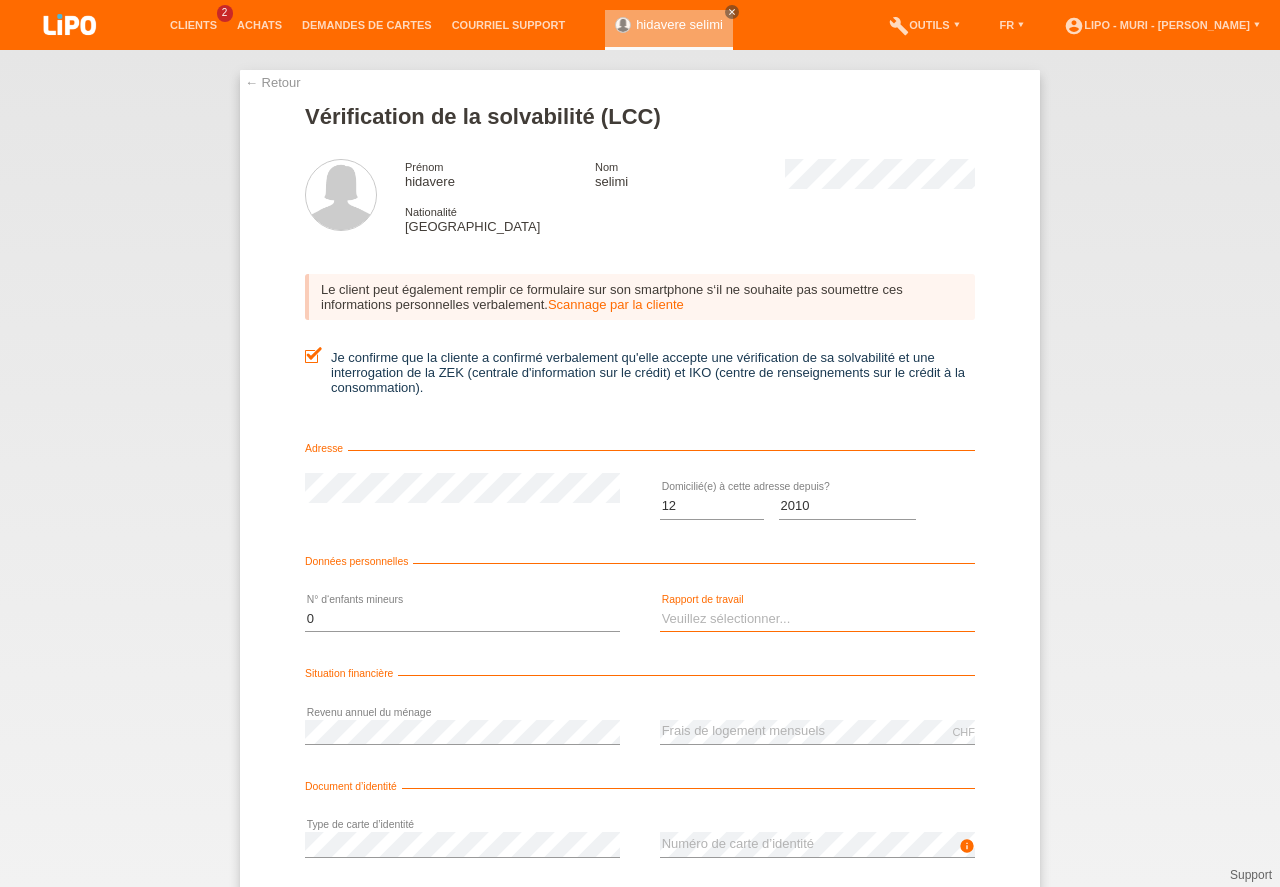 click on "Veuillez sélectionner...
A durée indéterminée
A durée déterminée
Apprenti/étudiant
Retraité(e)
Sans activité lucrative
Femme/homme au foyer
Indépendant(e)" at bounding box center (817, 619) 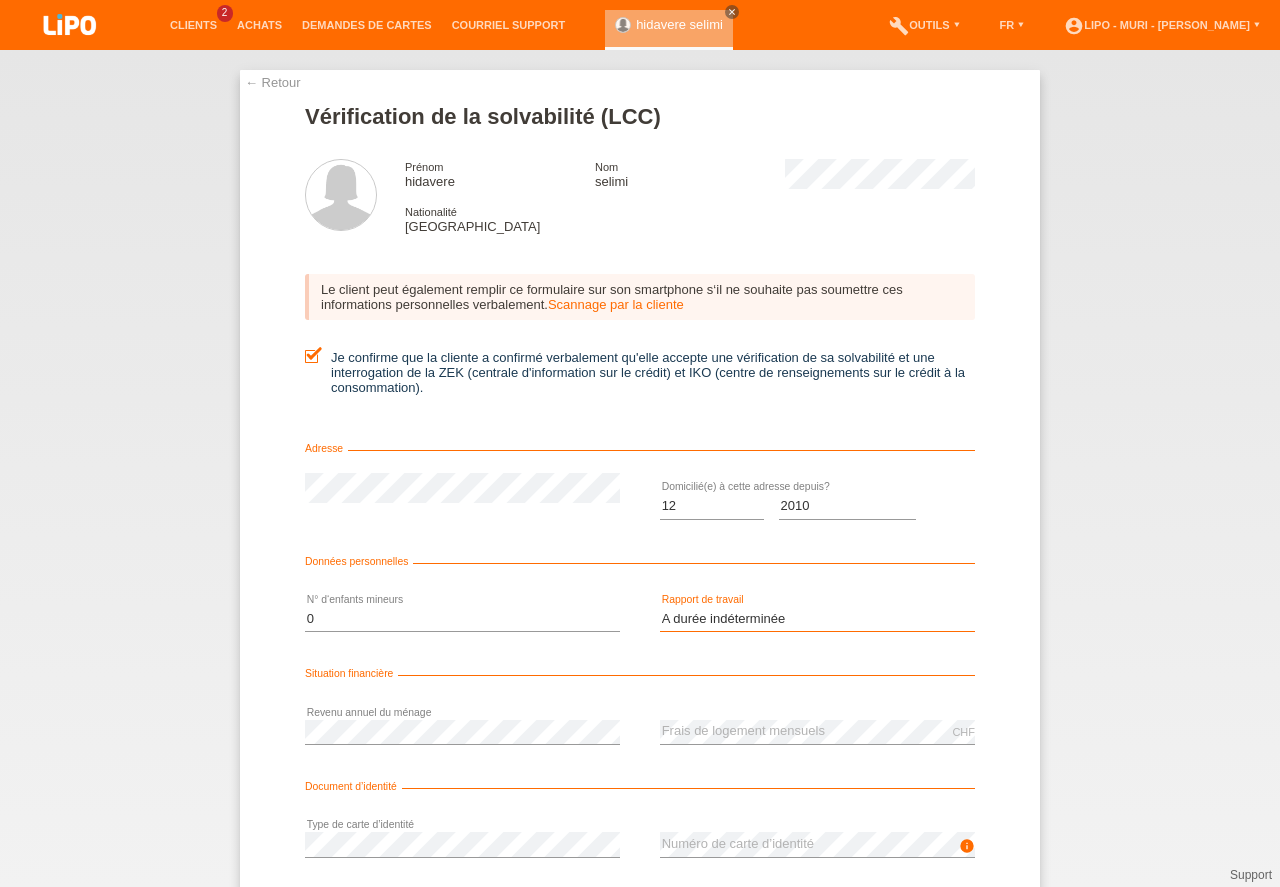 click on "A durée indéterminée" at bounding box center [0, 0] 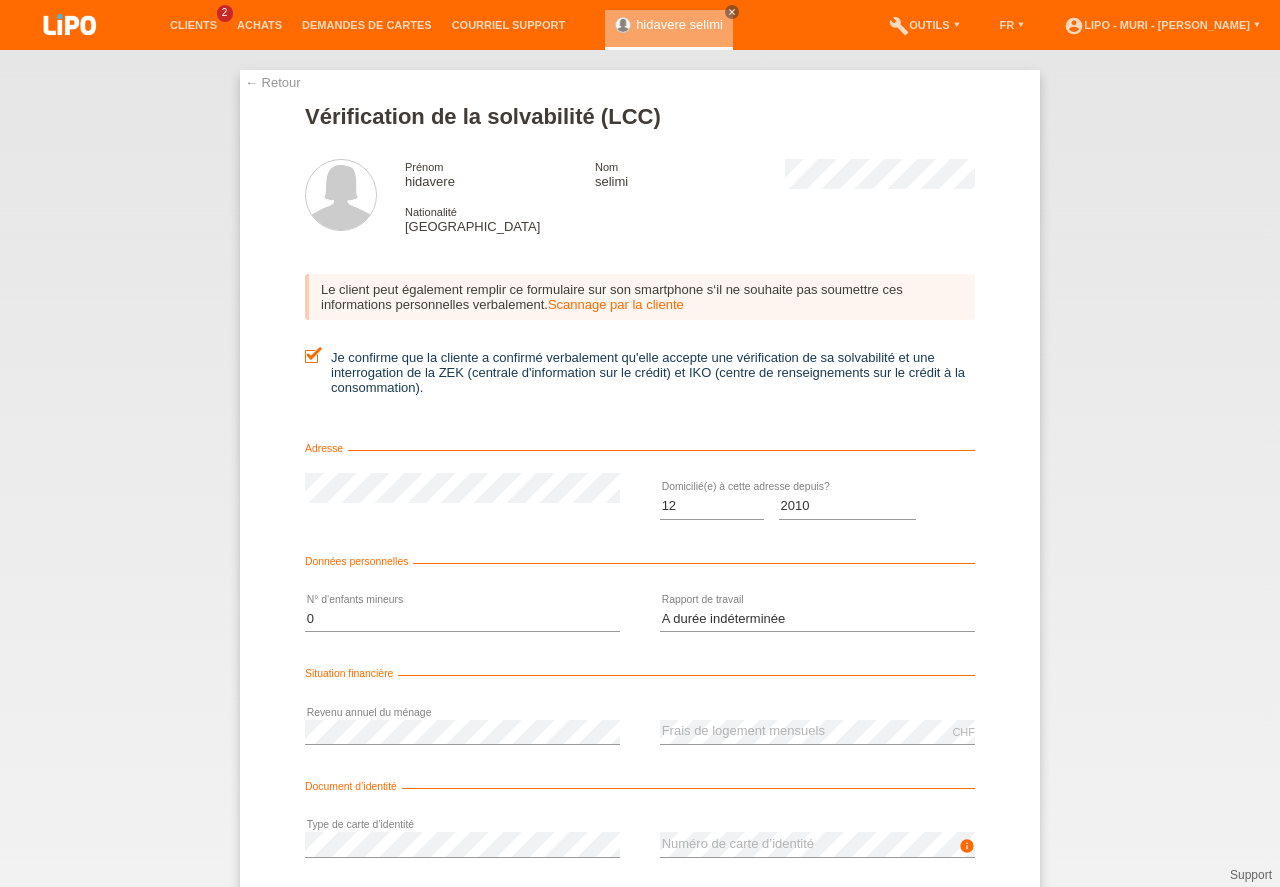 click on "← Retour
Vérification de la solvabilité (LCC)
Prénom
hidavere
Nom
selimi
Nationalité
Suisse
Adresse" at bounding box center (640, 468) 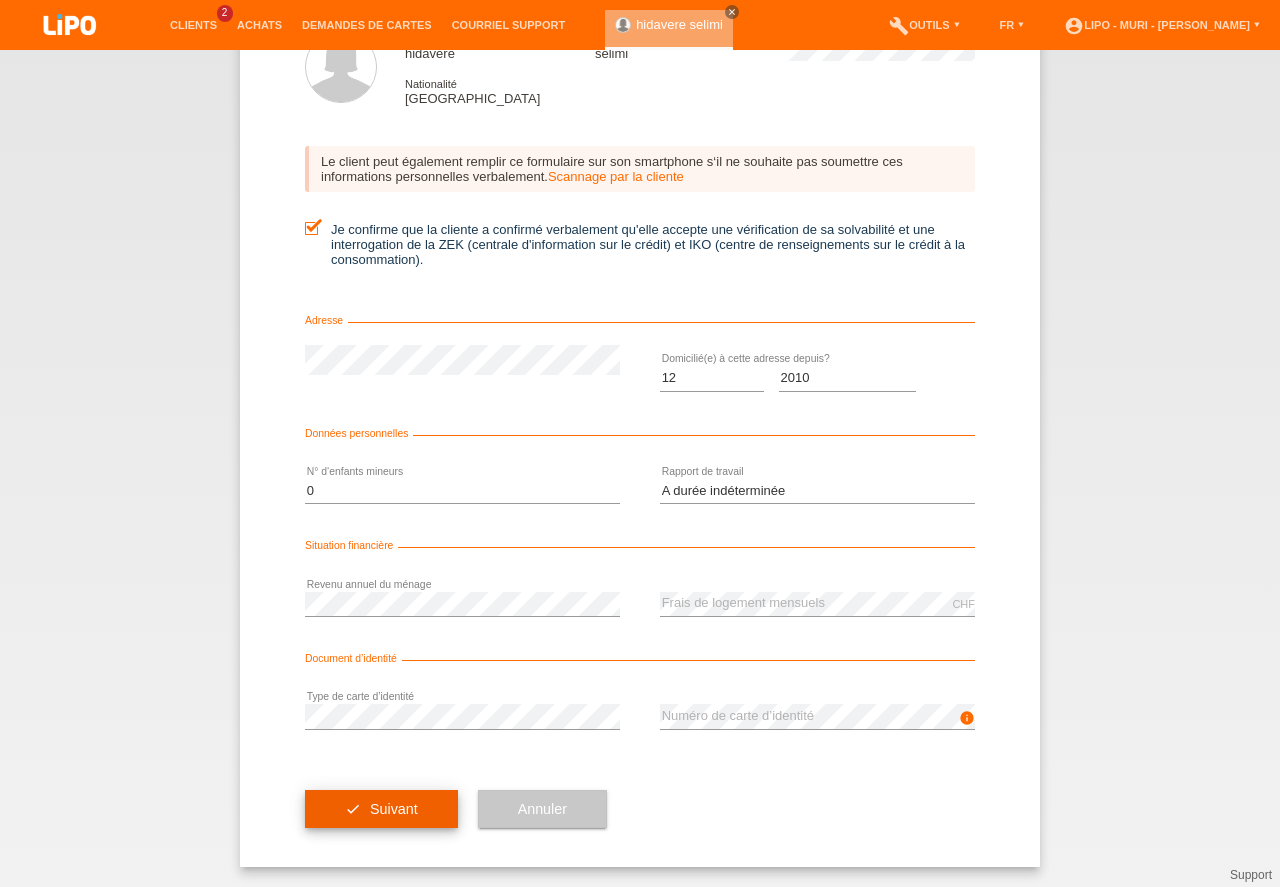 click on "check   Suivant" at bounding box center (381, 809) 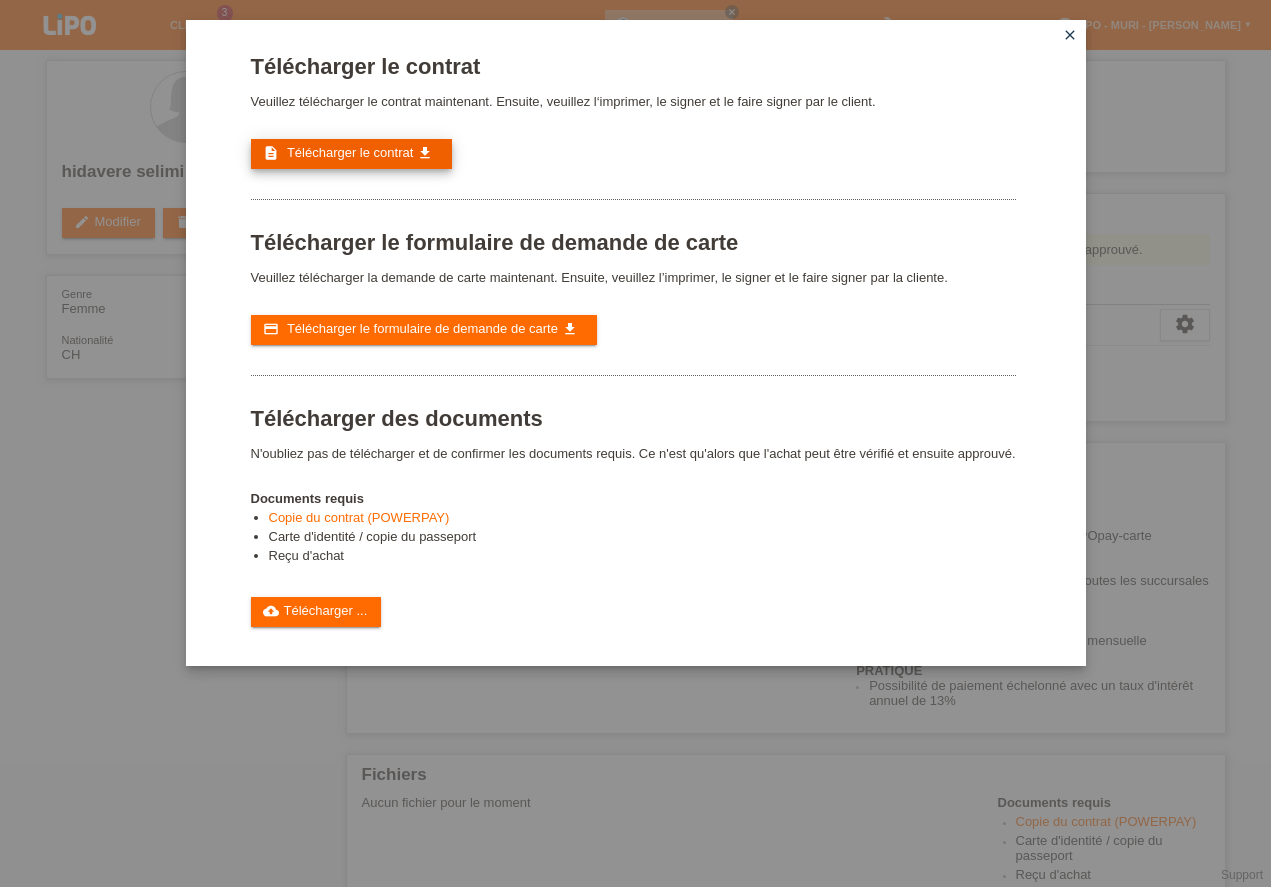 scroll, scrollTop: 0, scrollLeft: 0, axis: both 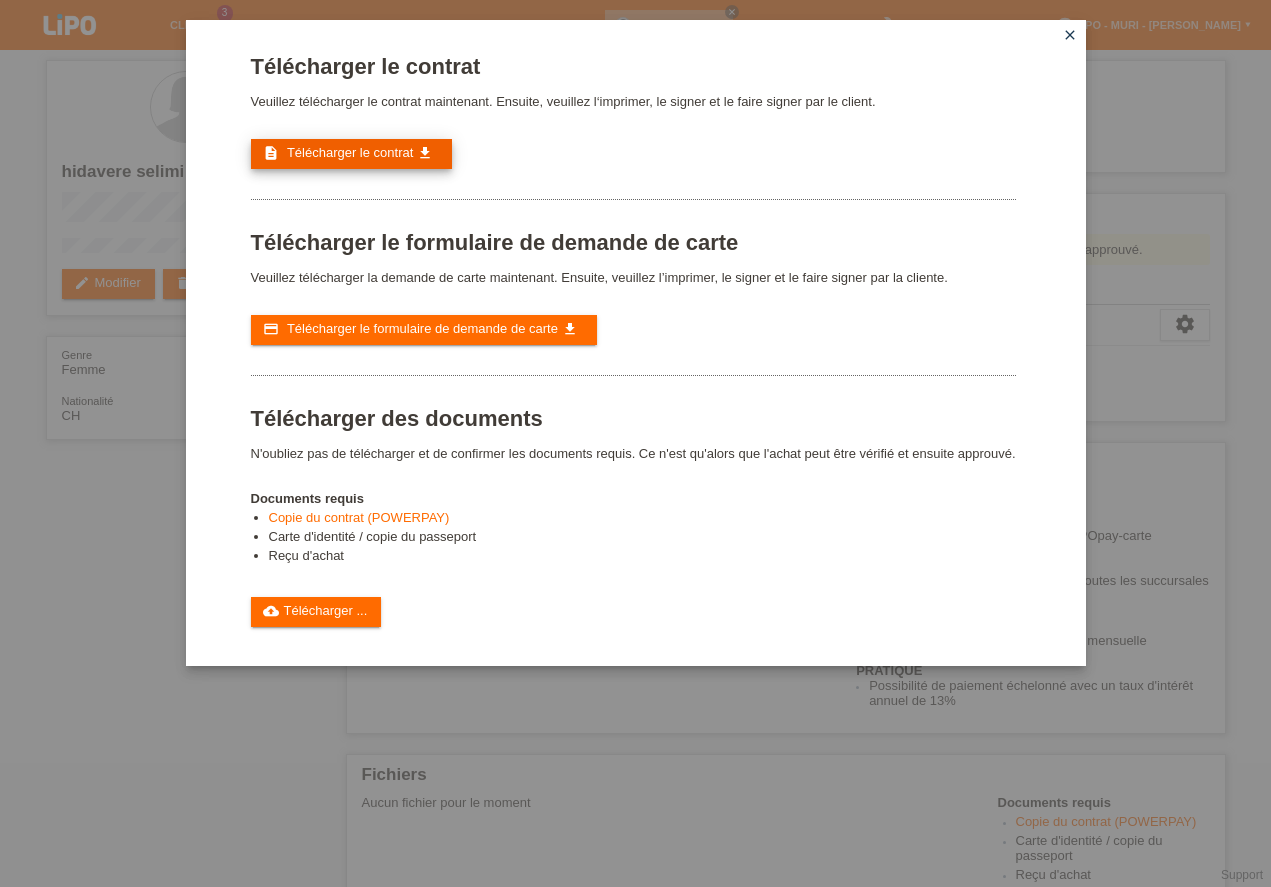 click on "Télécharger le contrat" at bounding box center [350, 152] 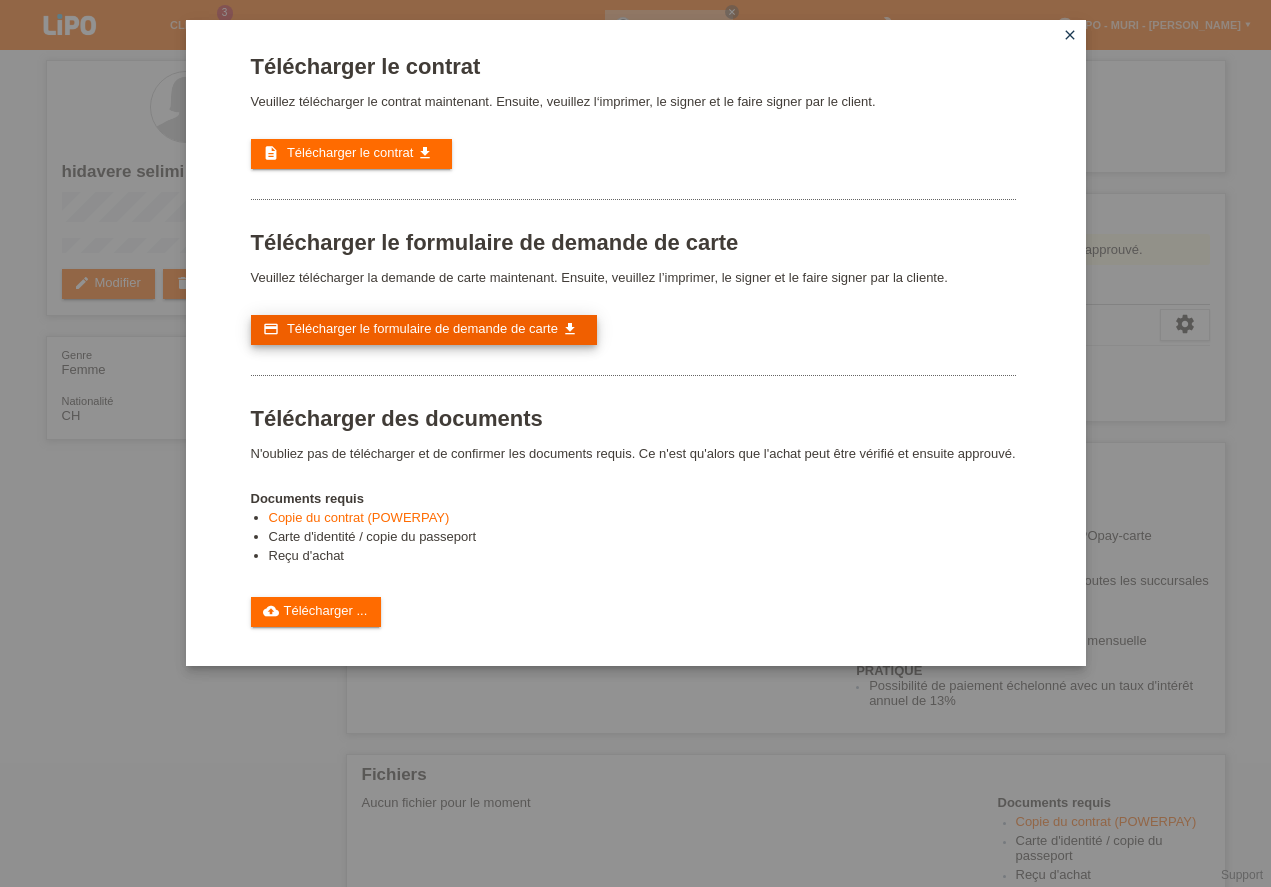 click on "Télécharger le formulaire de demande de carte" at bounding box center (422, 328) 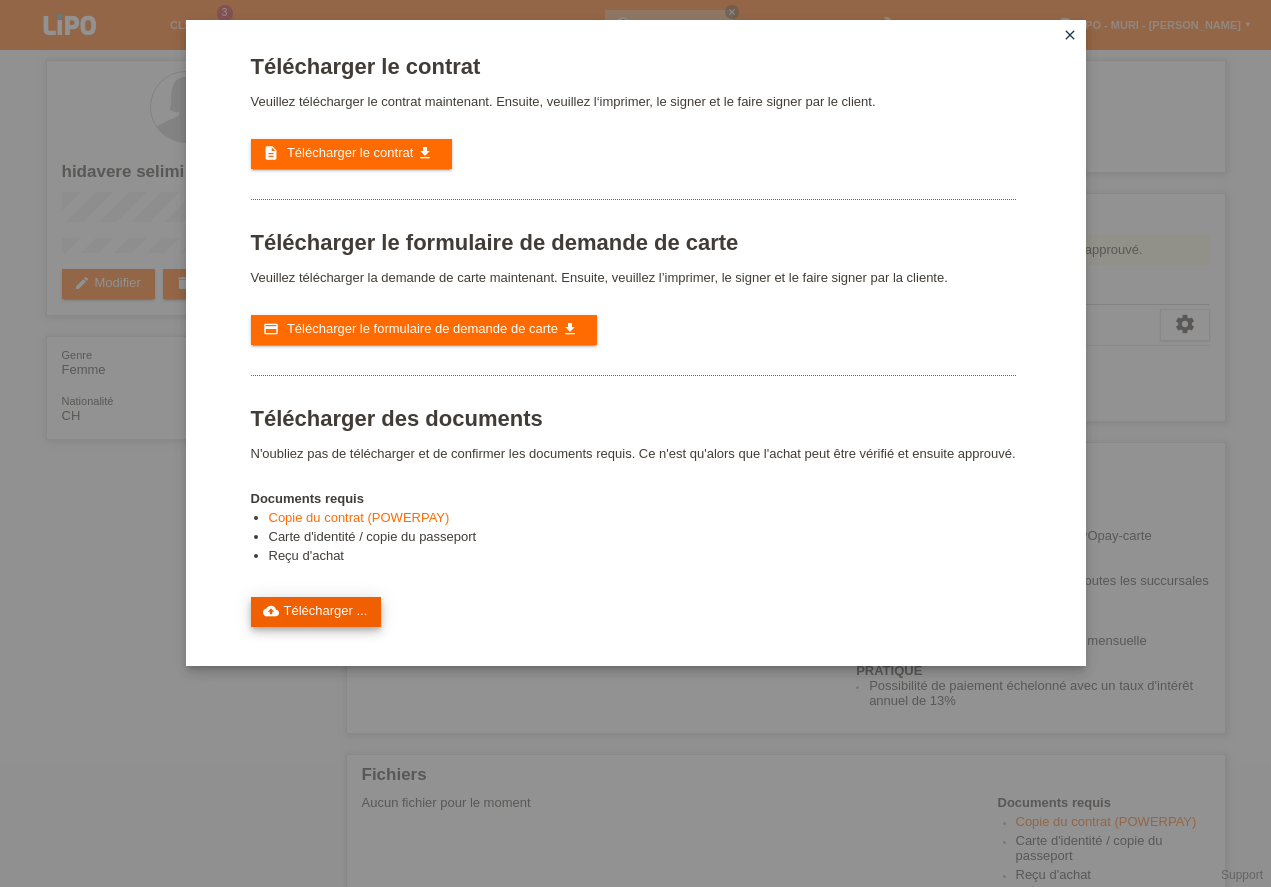 click on "cloud_upload  Télécharger ..." at bounding box center (316, 612) 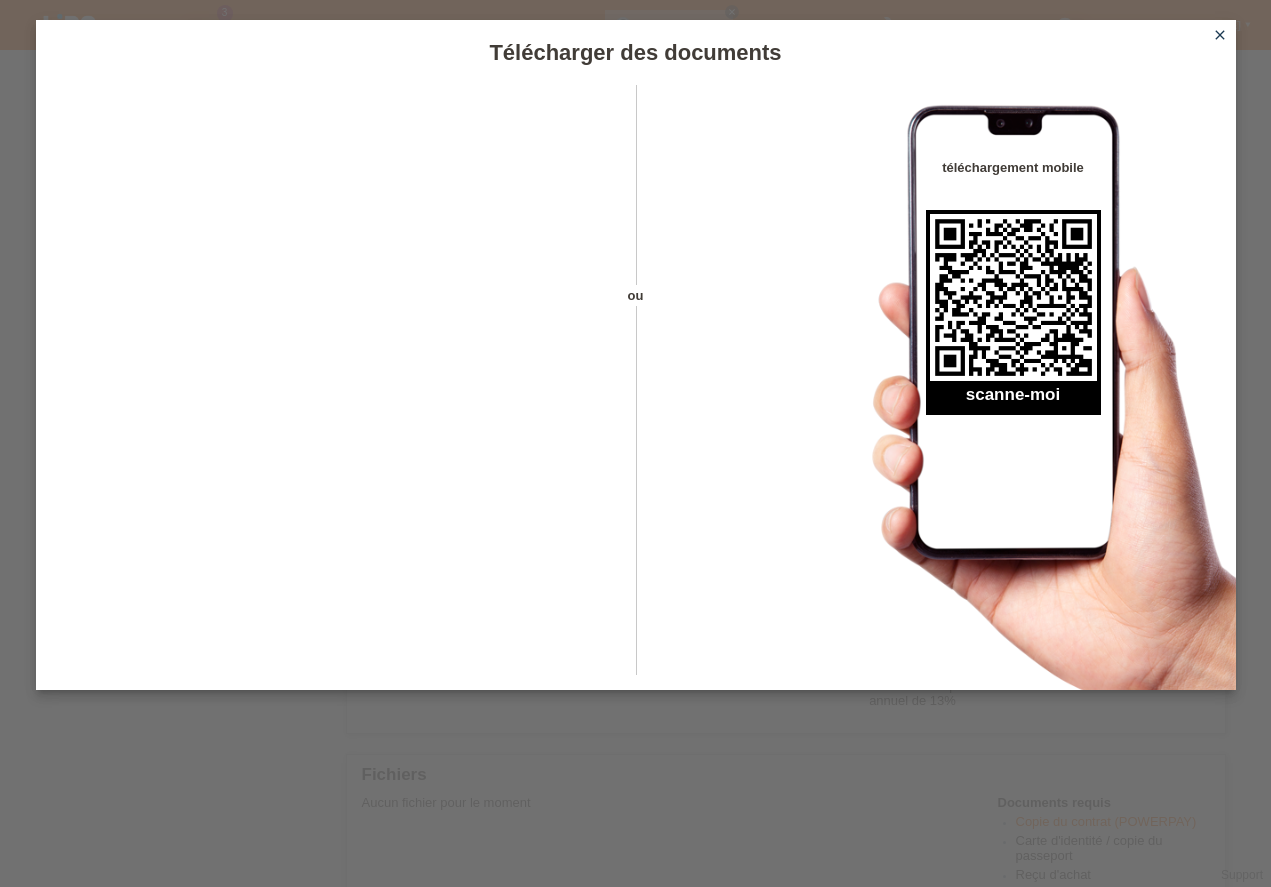 click on "close" at bounding box center [1220, 35] 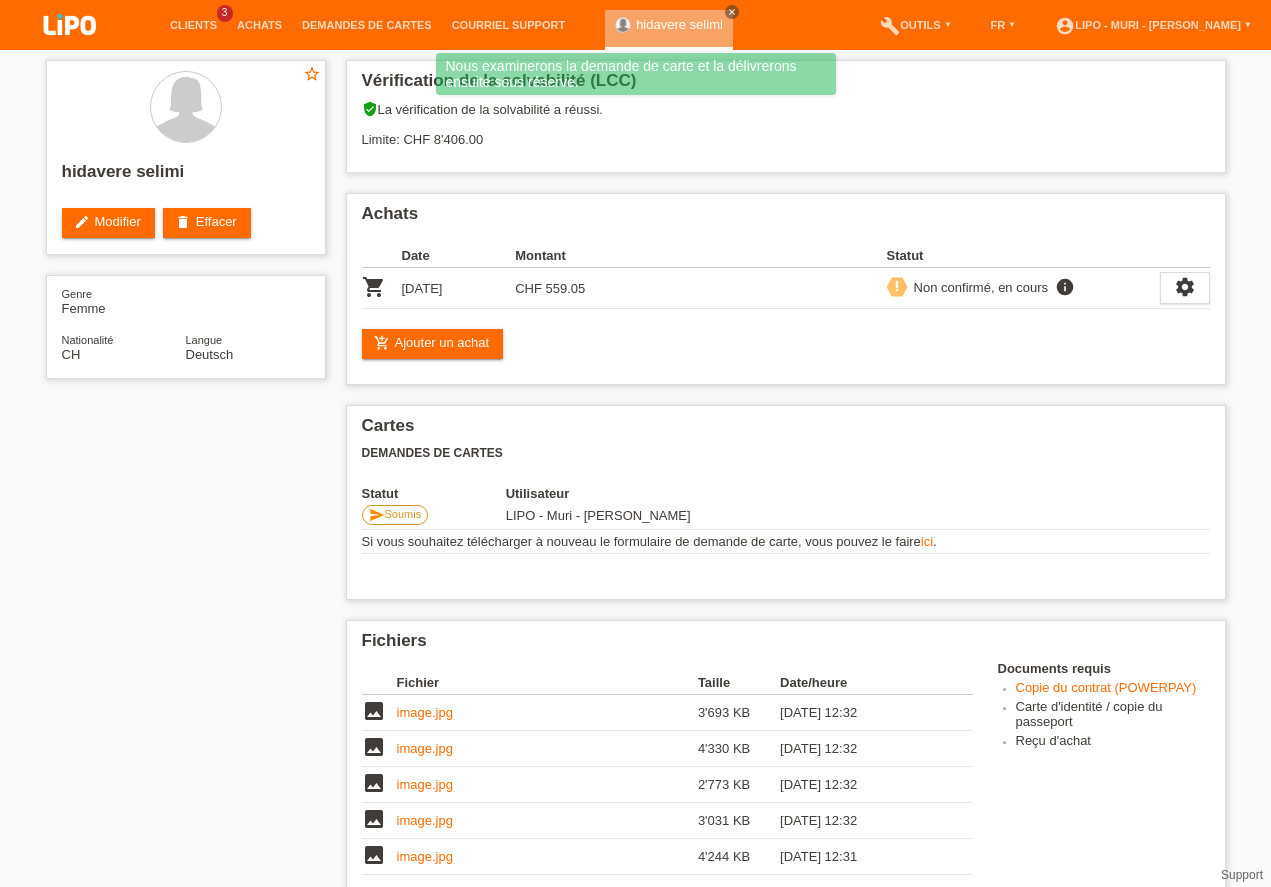 scroll, scrollTop: 114, scrollLeft: 0, axis: vertical 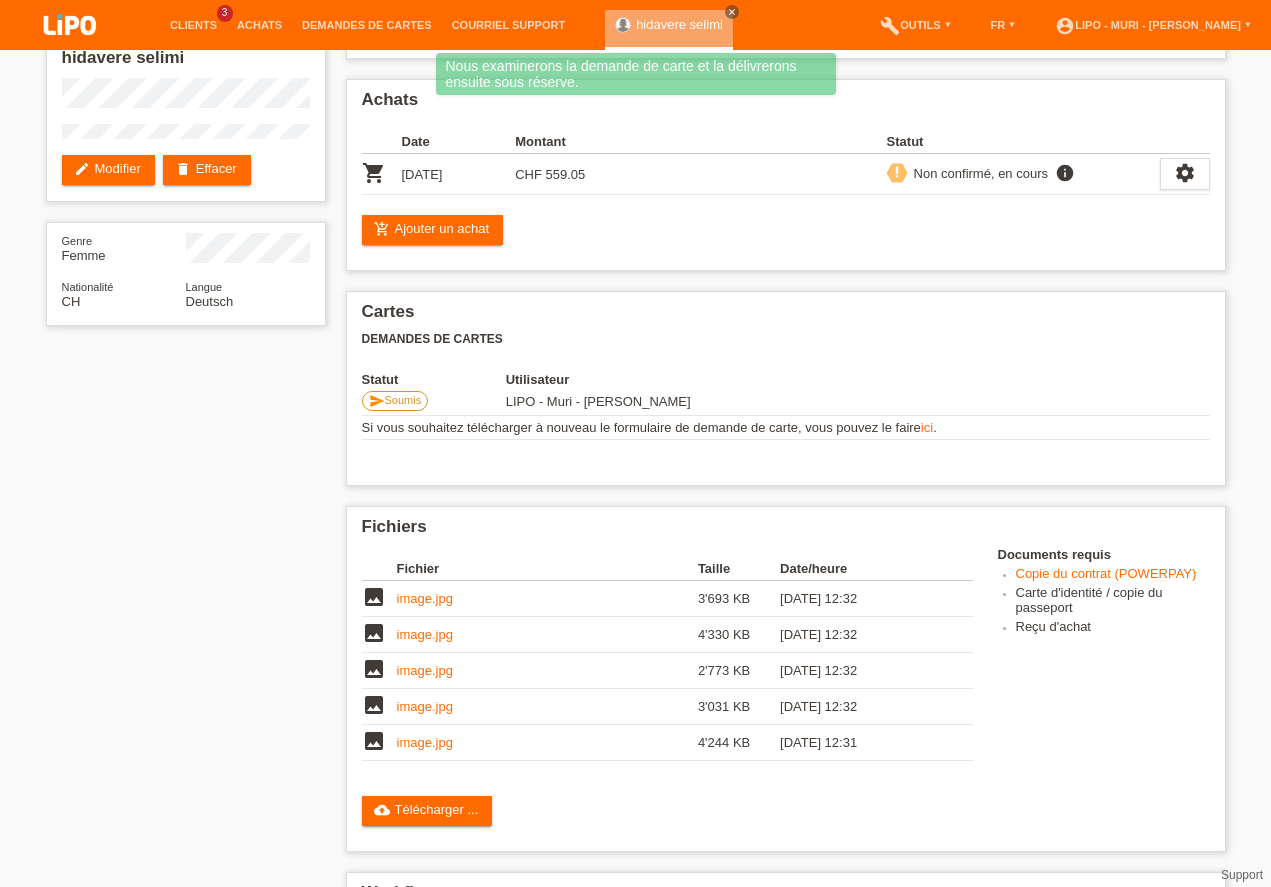 click on "star_border
[PERSON_NAME]
edit  Modifier
delete  Effacer
Genre
Femme
Nationalité
CH
Langue
Deutsch
Vérification de la solvabilité (LCC)
verified_user  La vérification de la solvabilité a réussi." at bounding box center [636, 562] 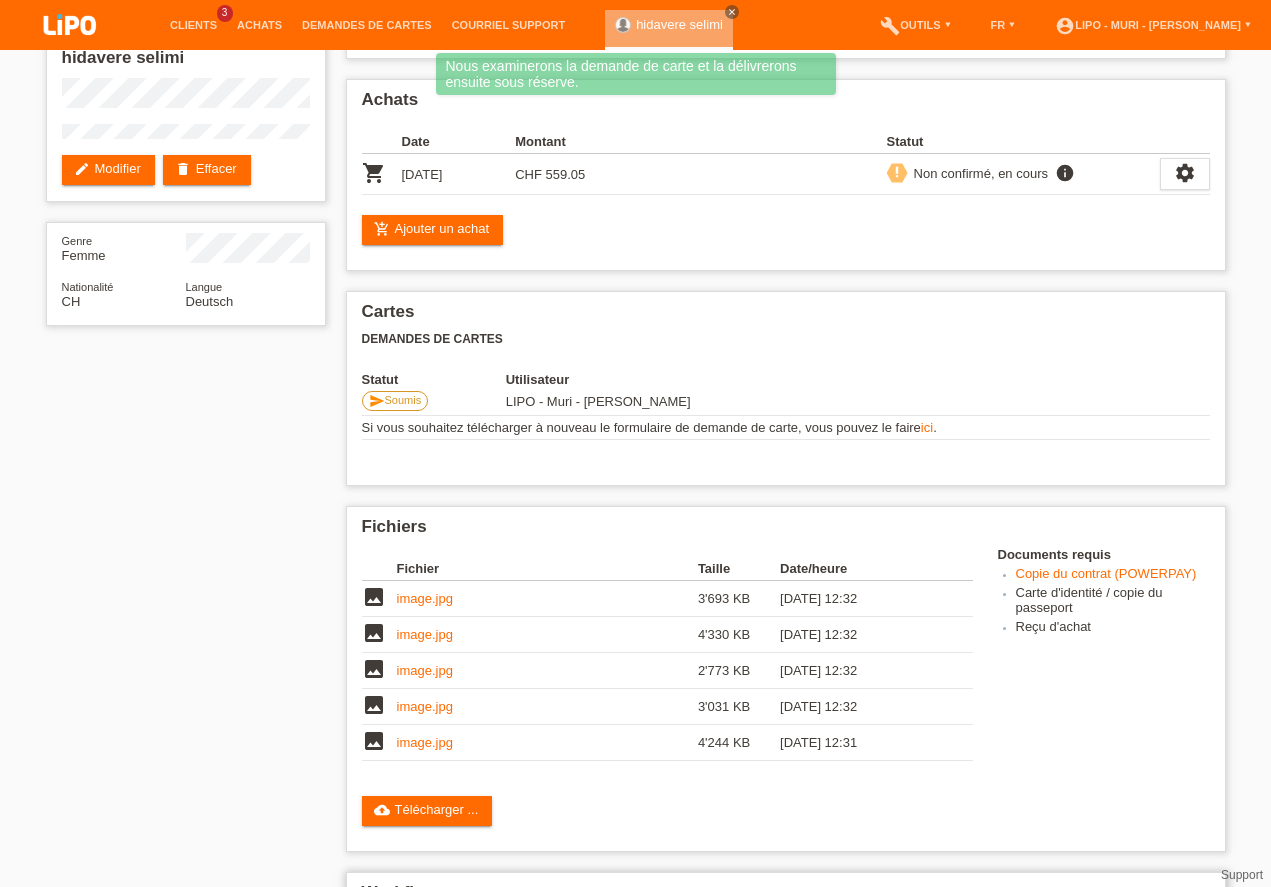 click on "fait" at bounding box center (406, 988) 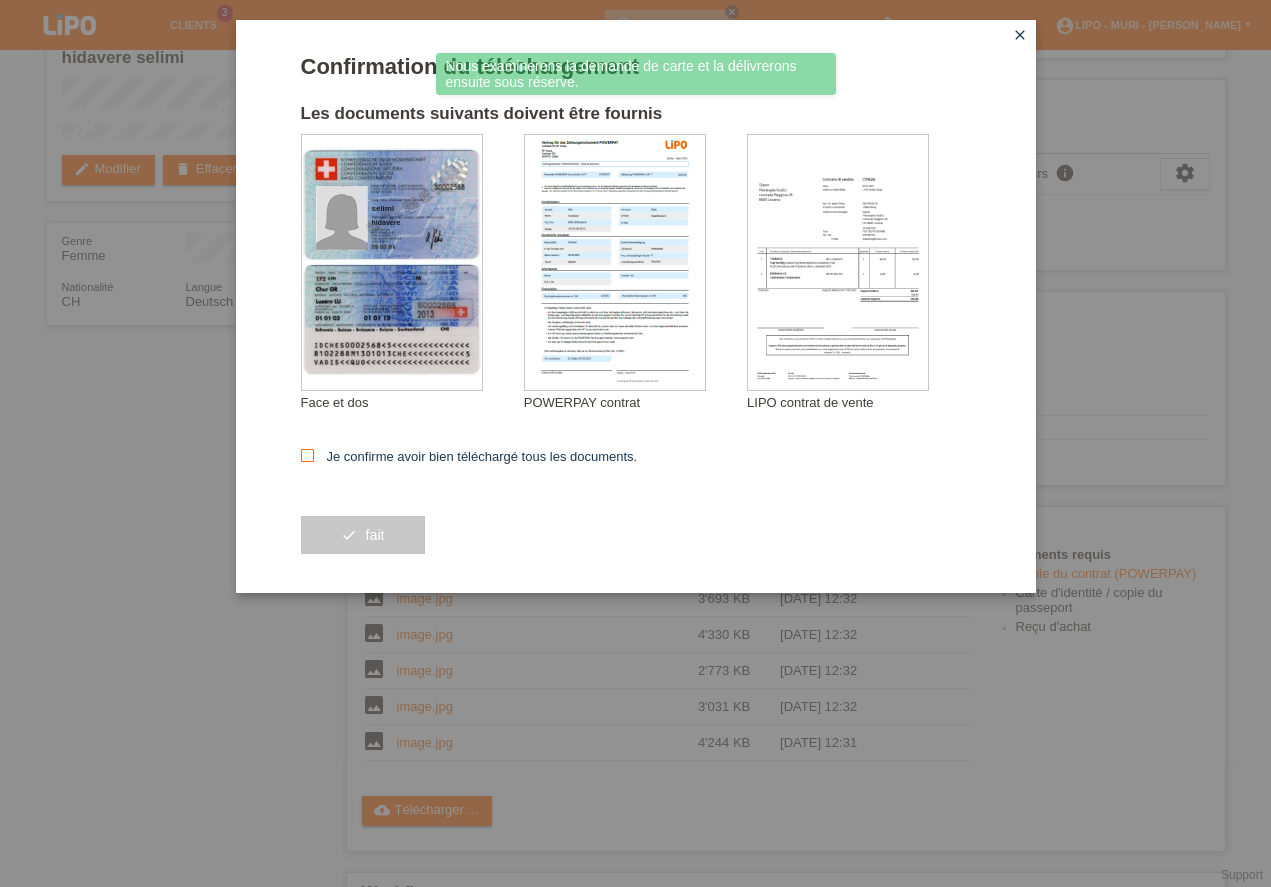 click at bounding box center [307, 455] 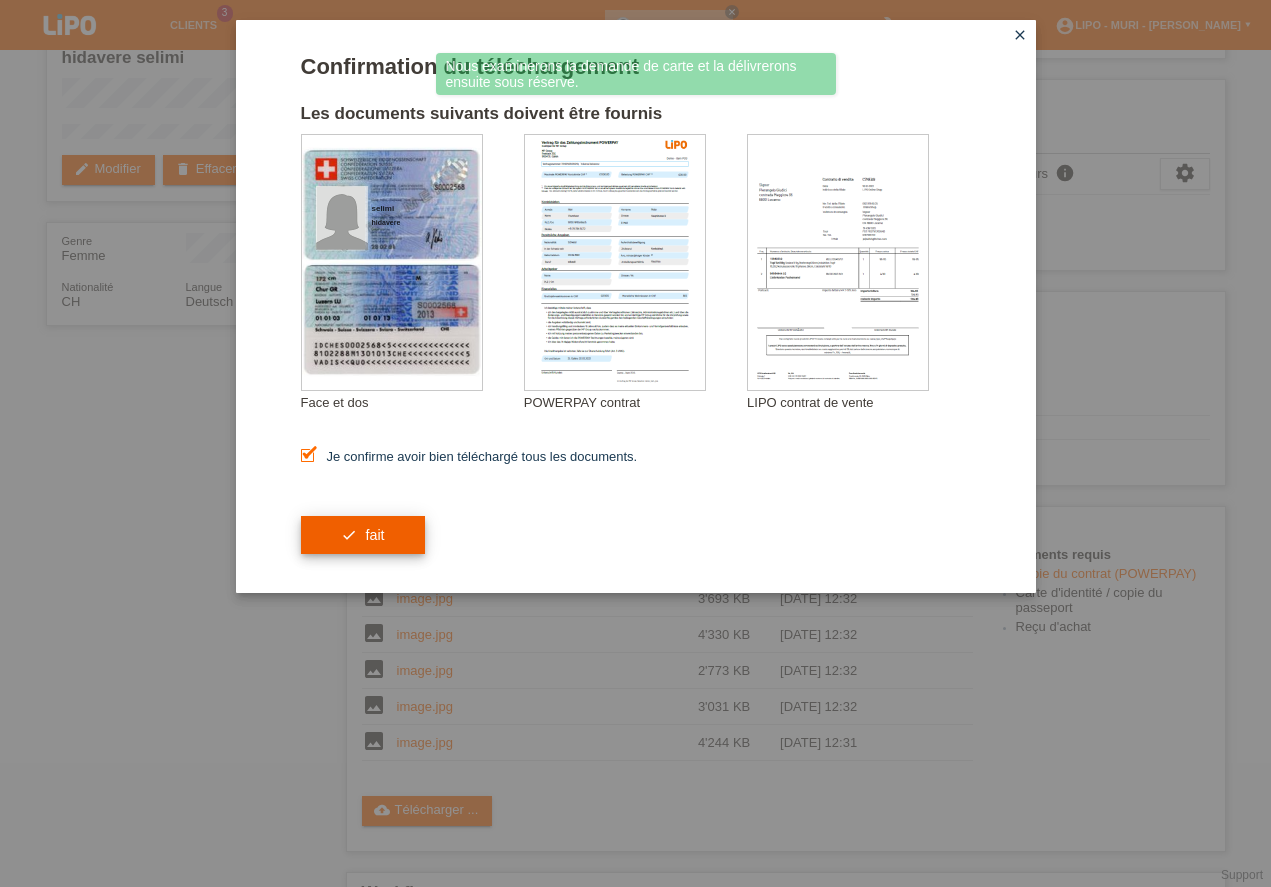 click on "check   fait" at bounding box center [363, 535] 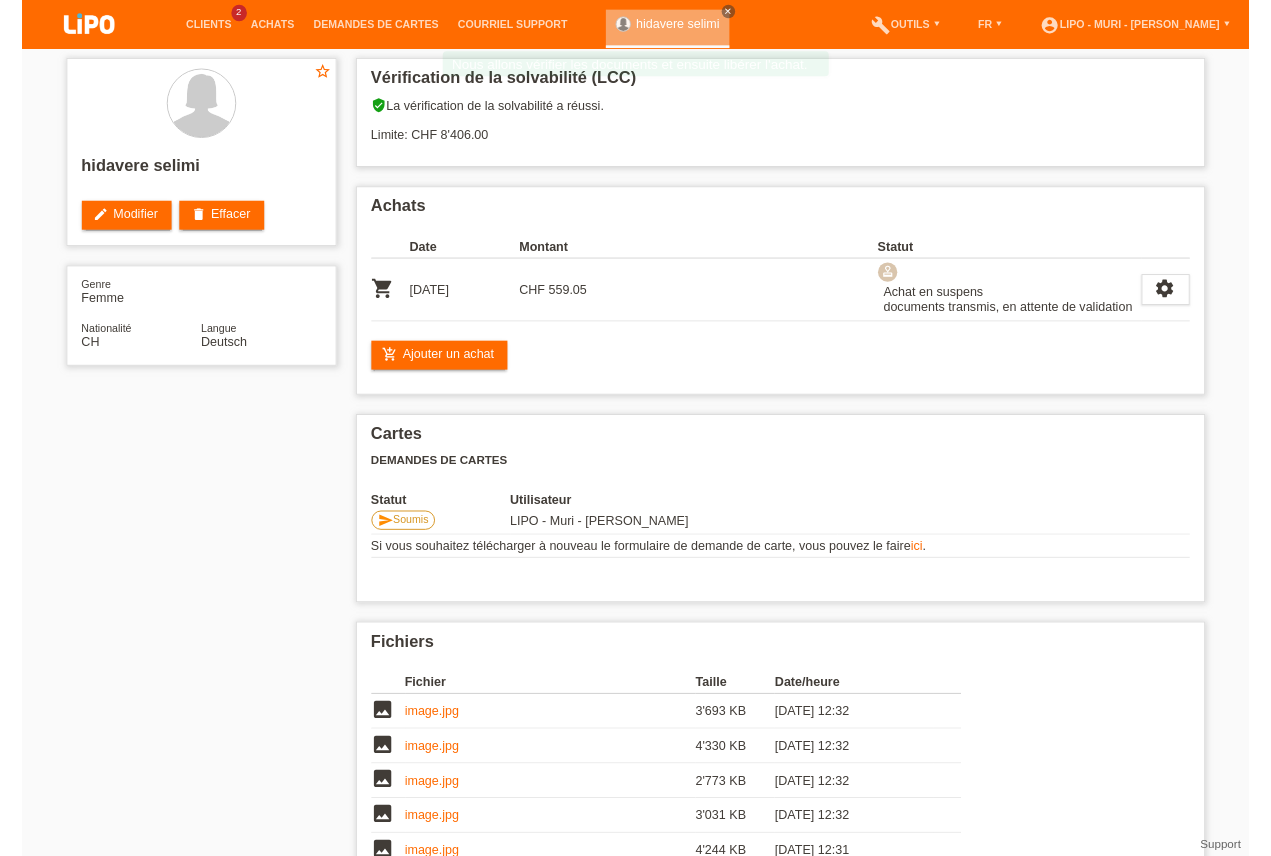 scroll, scrollTop: 0, scrollLeft: 0, axis: both 